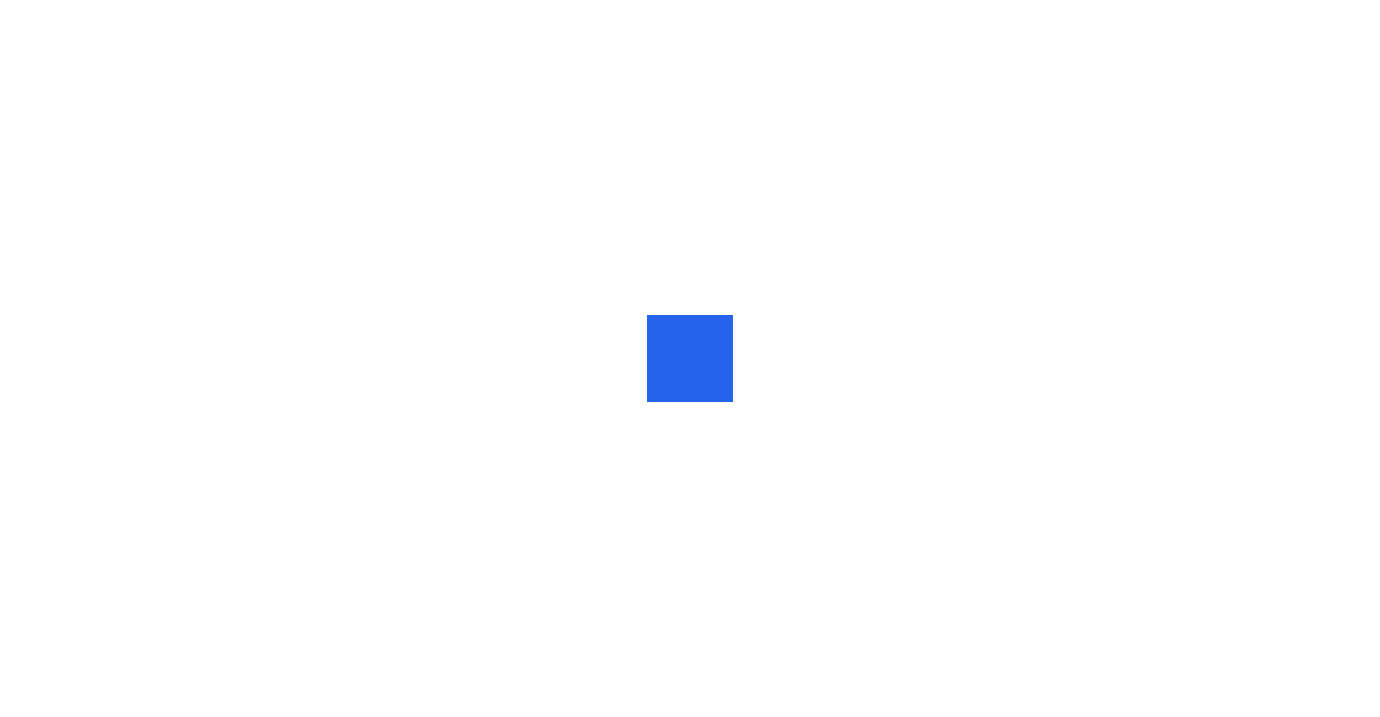 scroll, scrollTop: 0, scrollLeft: 0, axis: both 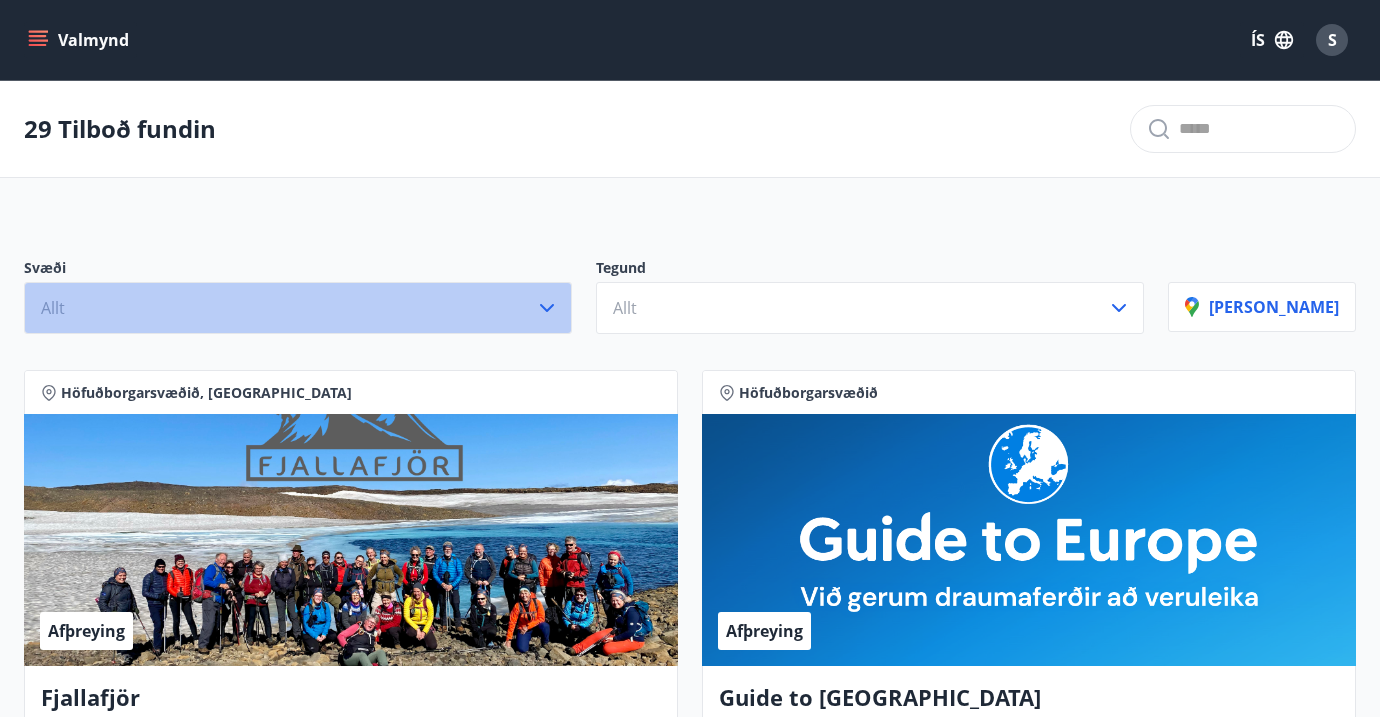 click 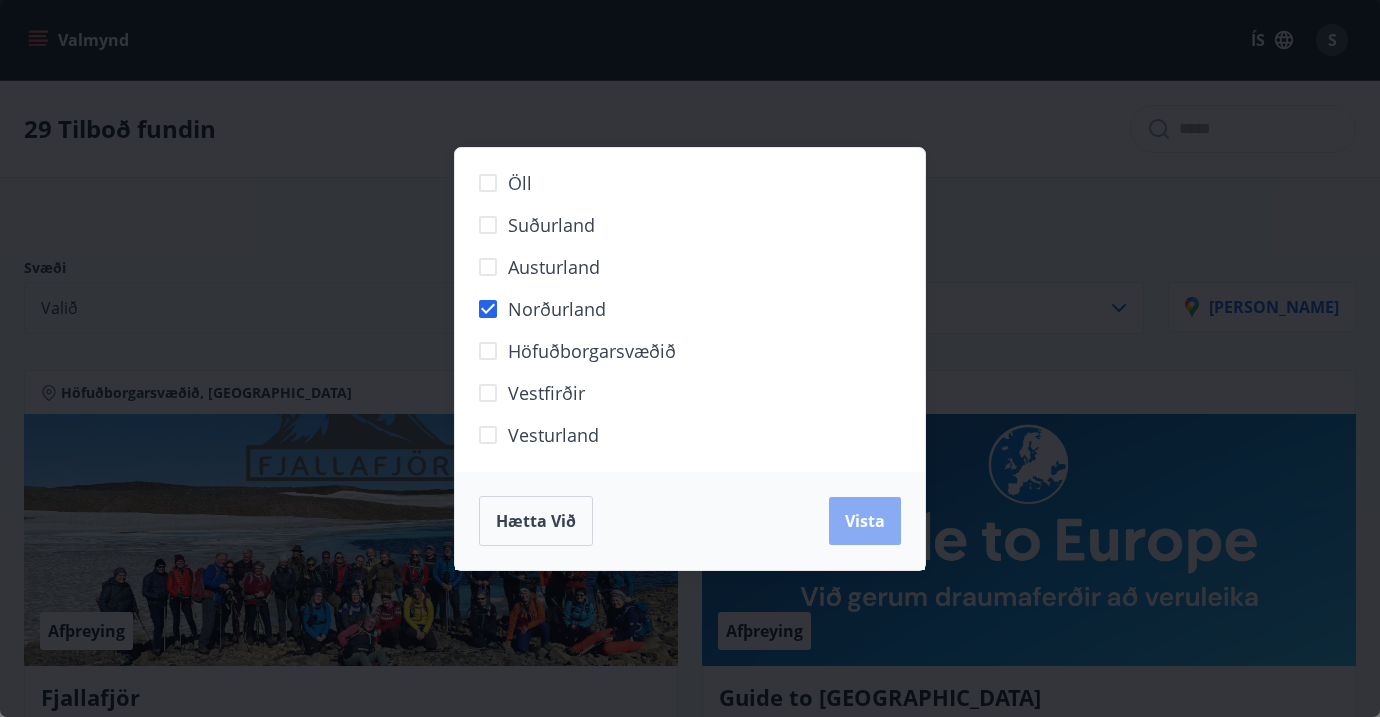 click on "Vista" at bounding box center (865, 521) 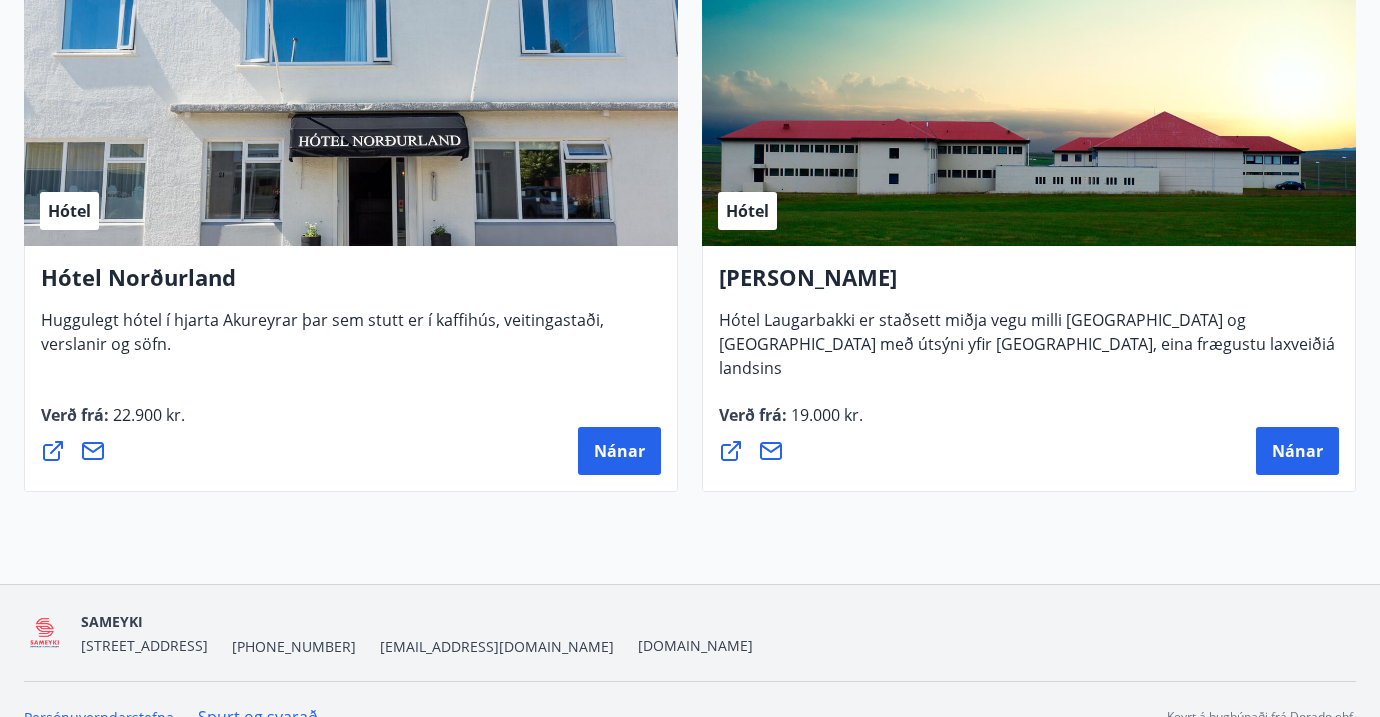 scroll, scrollTop: 2257, scrollLeft: 0, axis: vertical 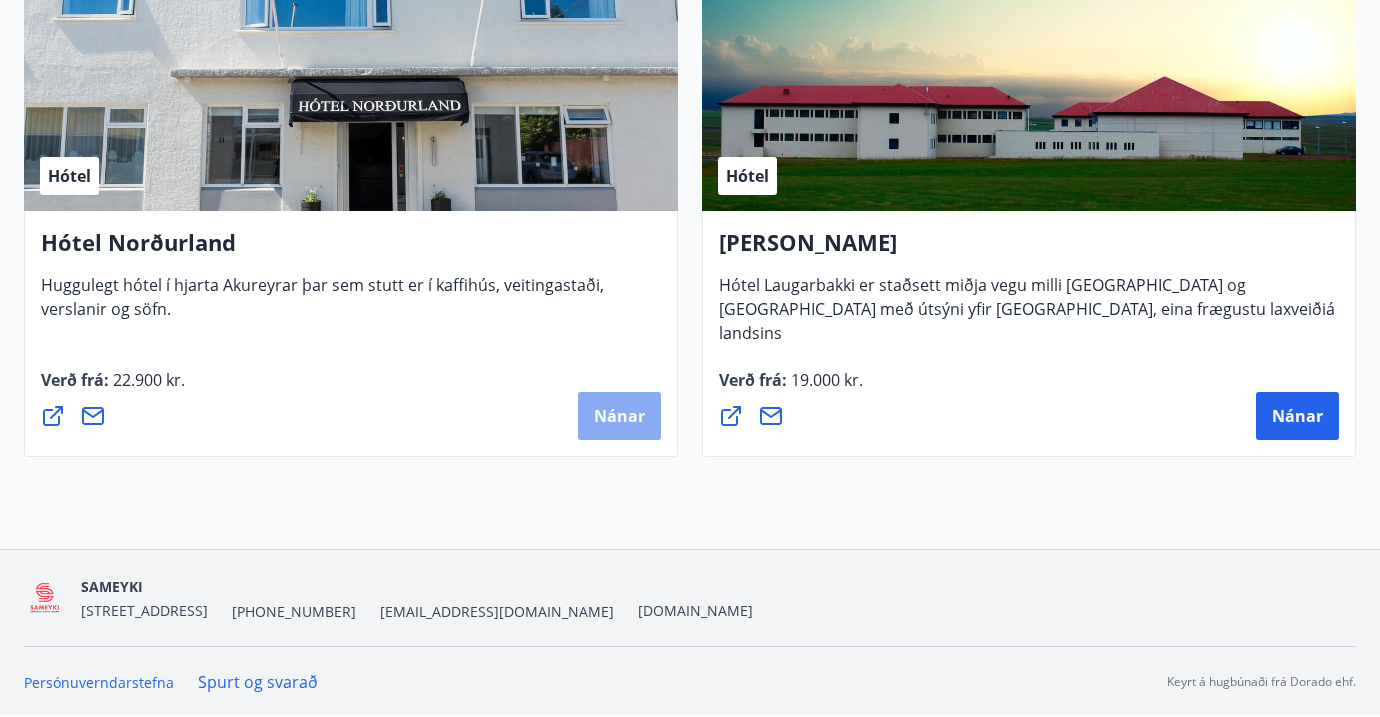 click on "Nánar" at bounding box center [619, 416] 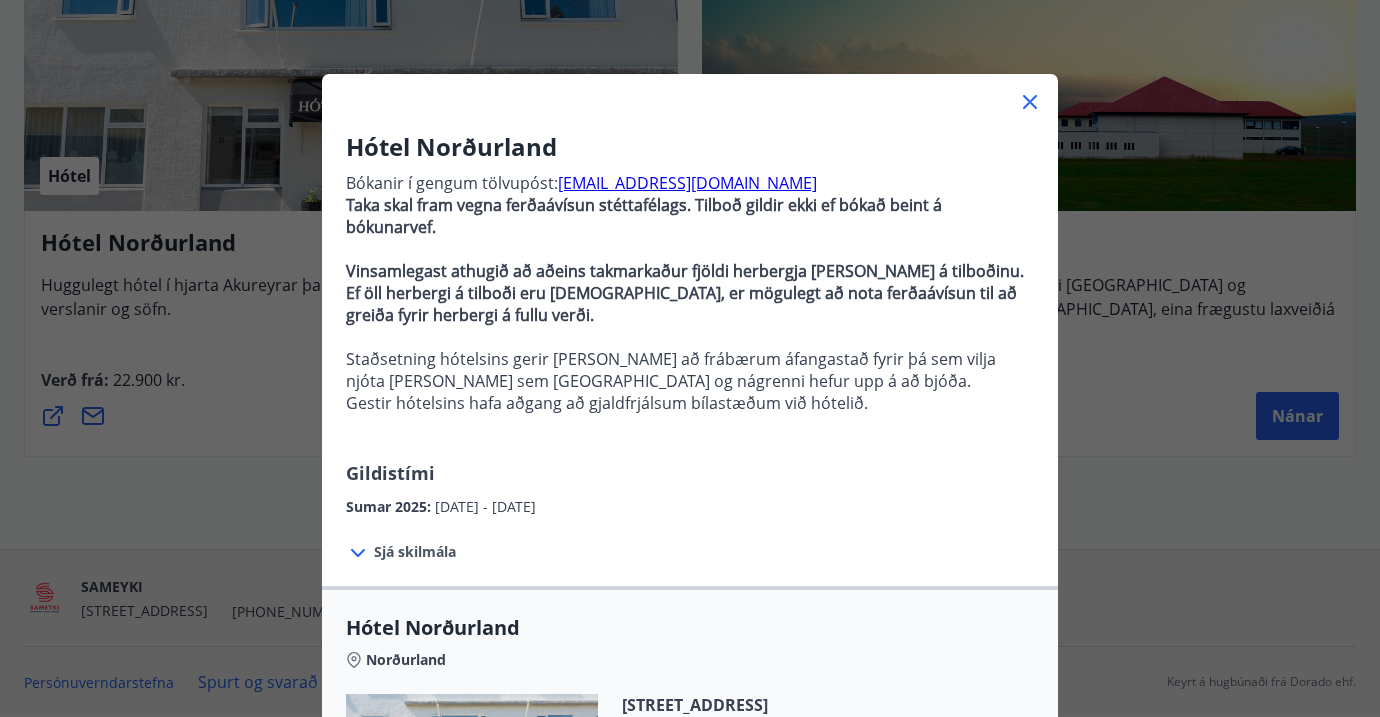 scroll, scrollTop: 0, scrollLeft: 0, axis: both 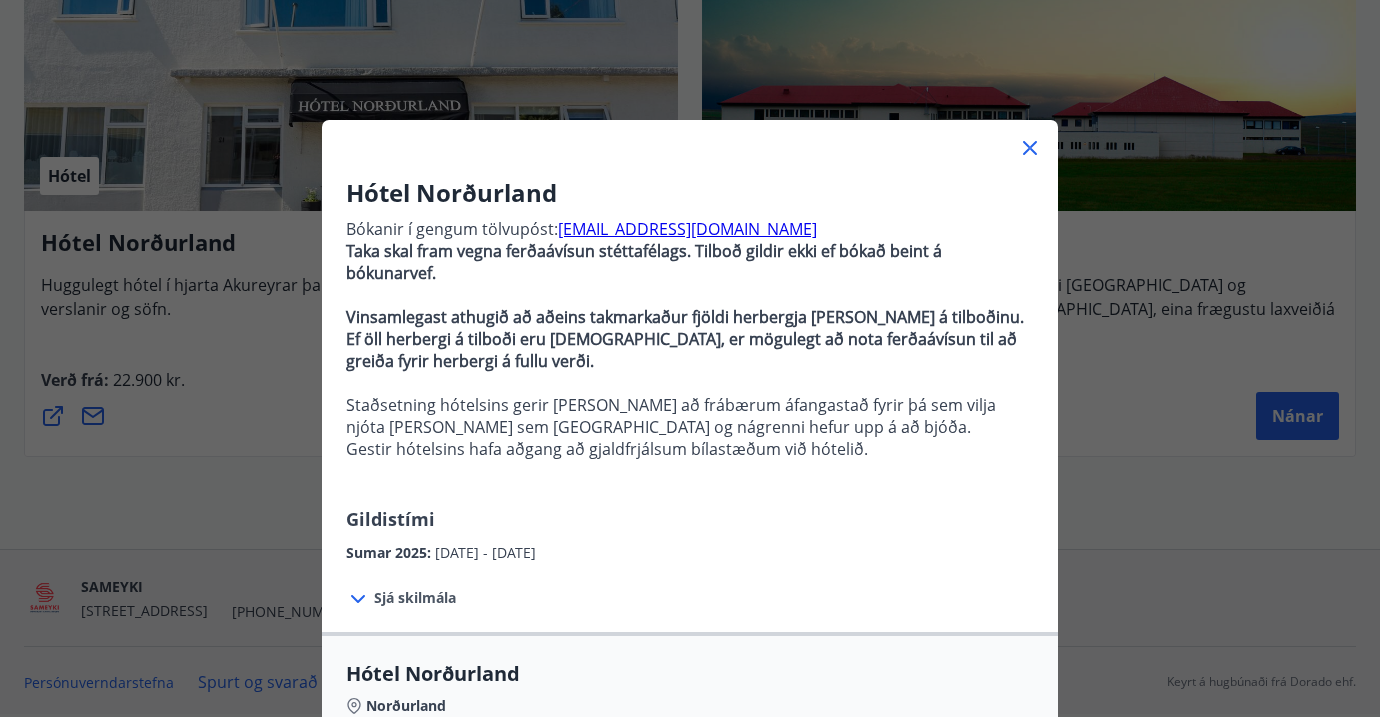 click 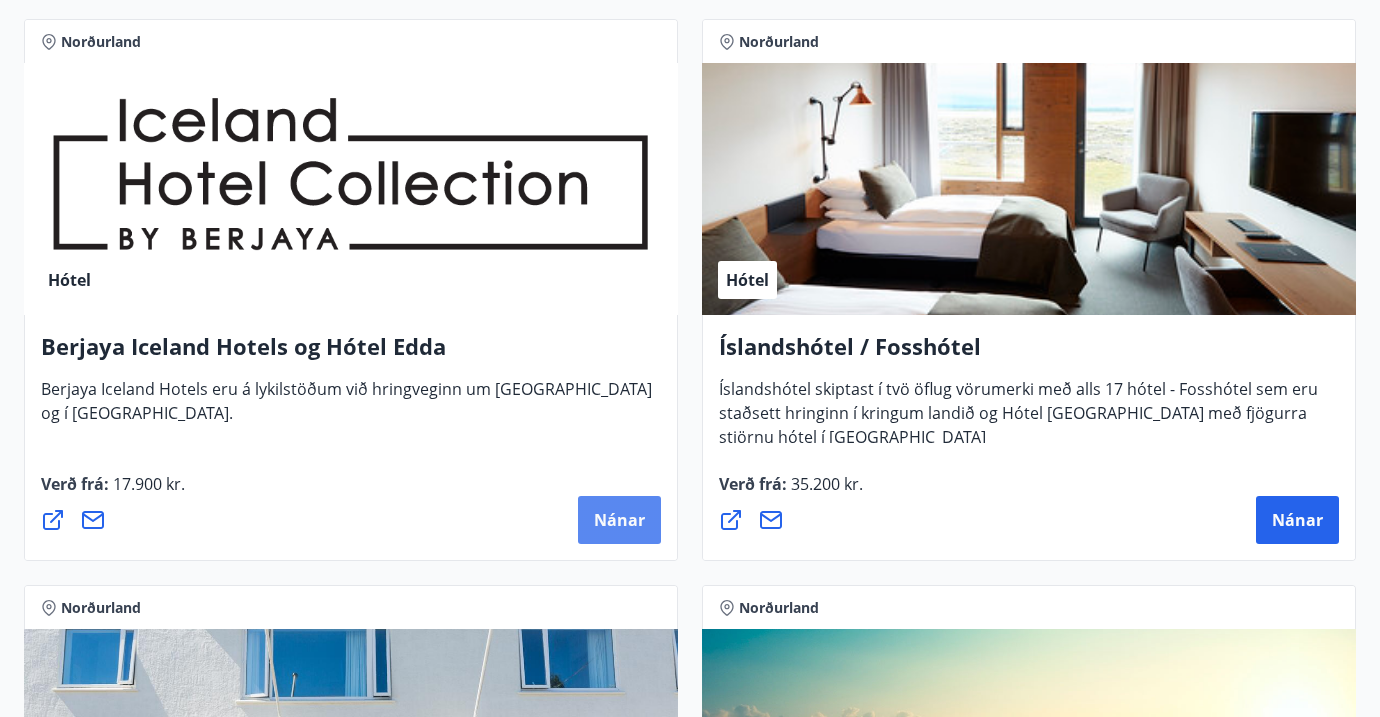 scroll, scrollTop: 1586, scrollLeft: 0, axis: vertical 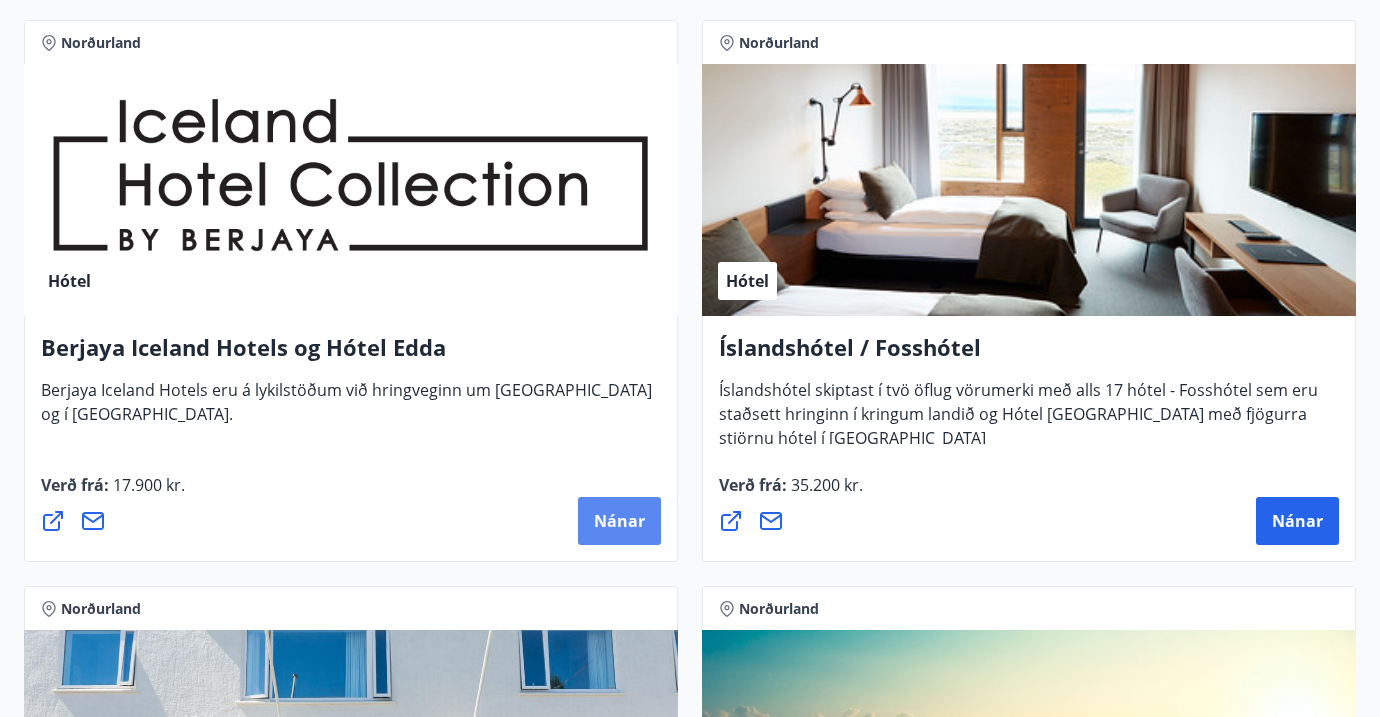 click on "Nánar" at bounding box center (619, 521) 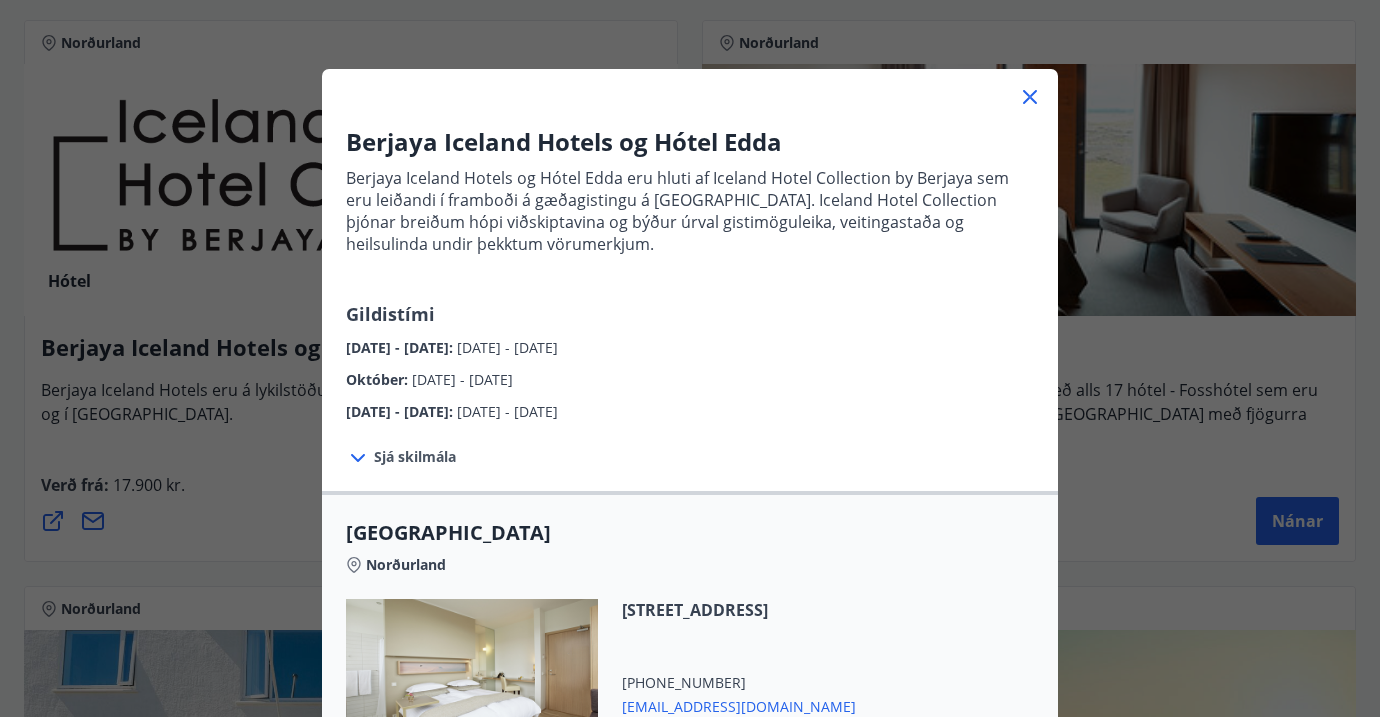 scroll, scrollTop: 0, scrollLeft: 0, axis: both 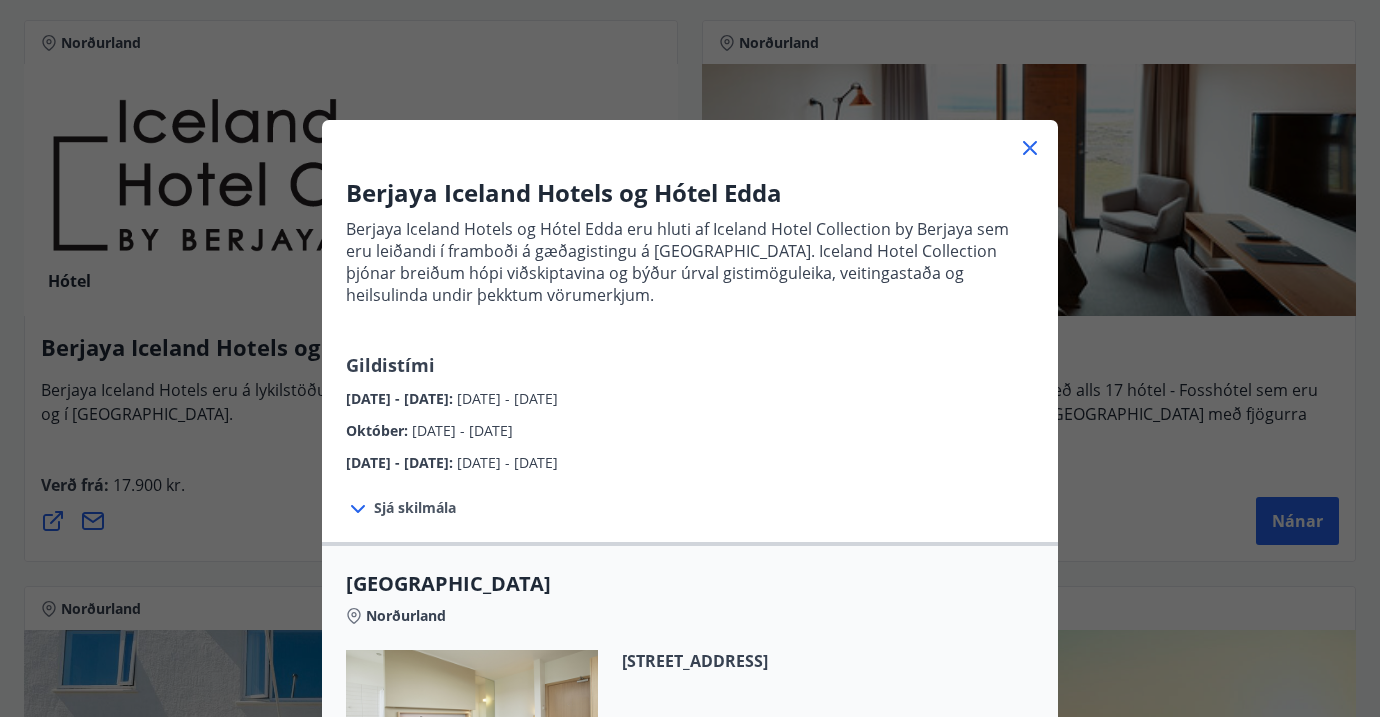 click 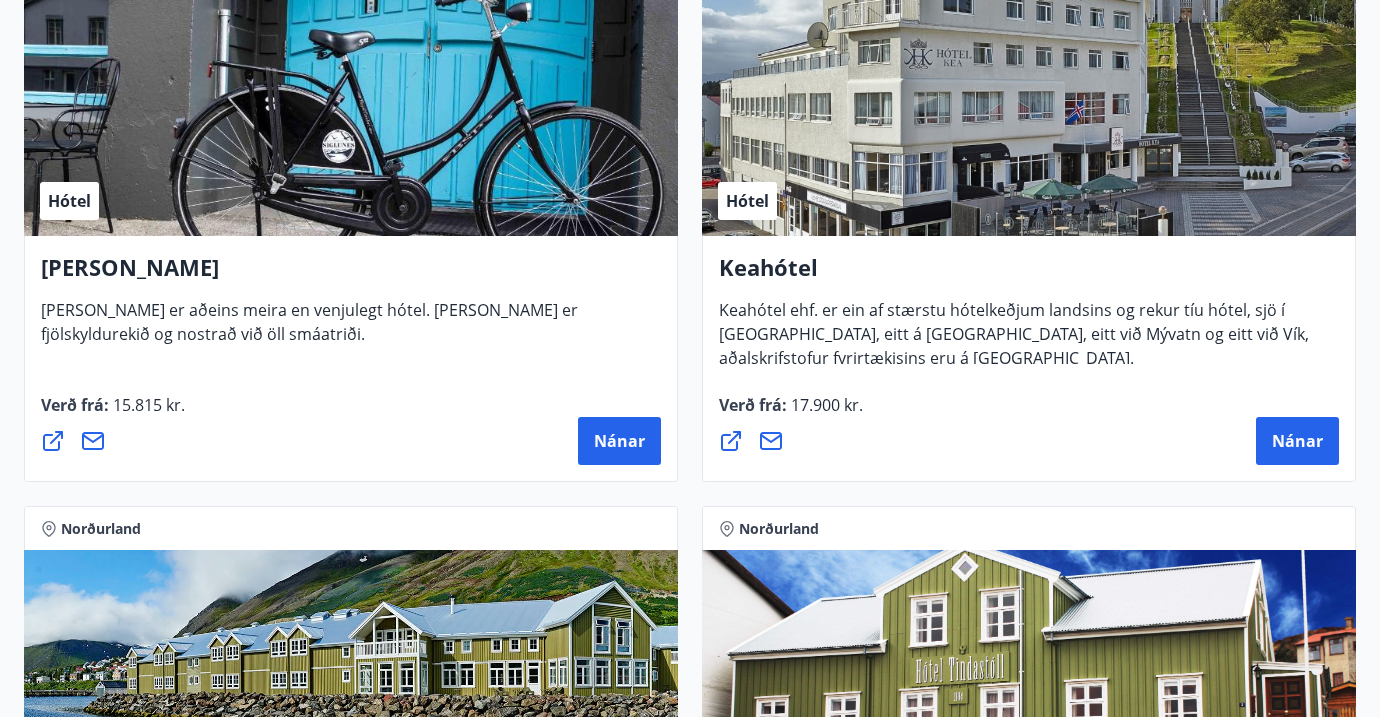 scroll, scrollTop: 586, scrollLeft: 0, axis: vertical 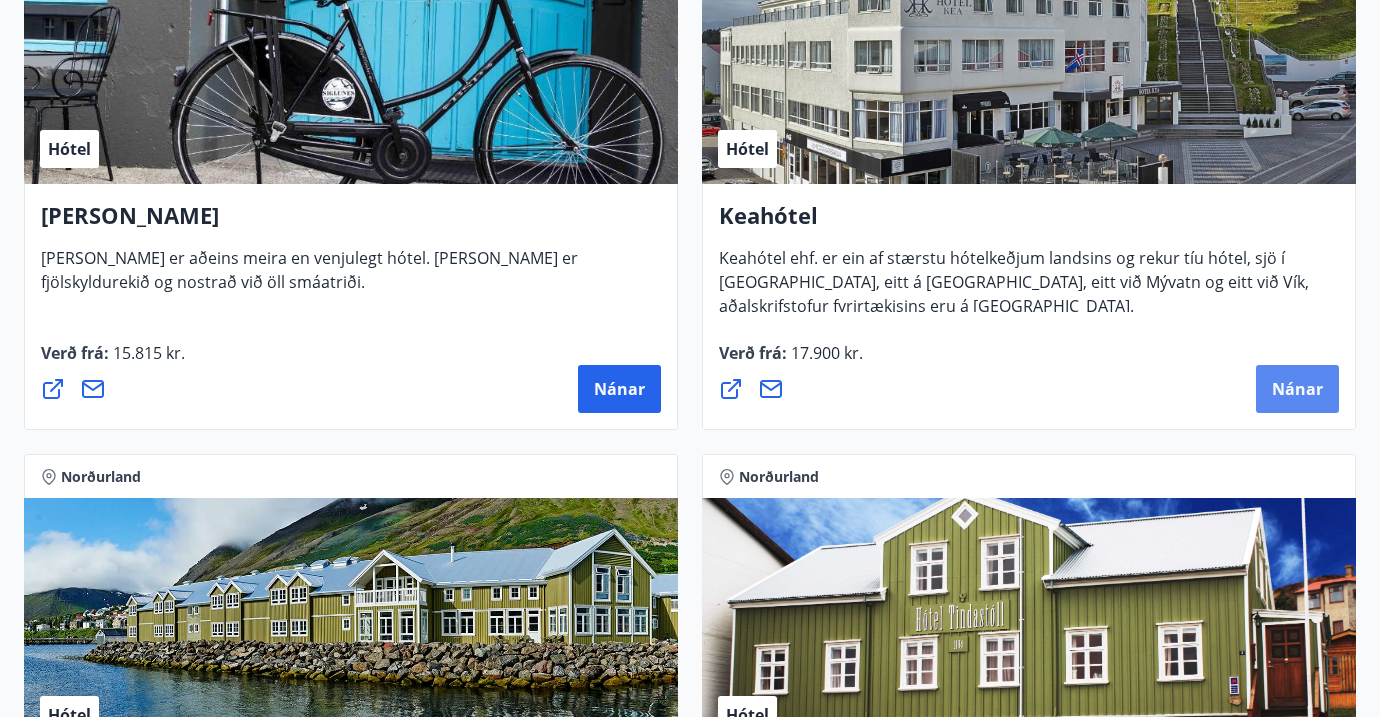 click on "Nánar" at bounding box center [1297, 389] 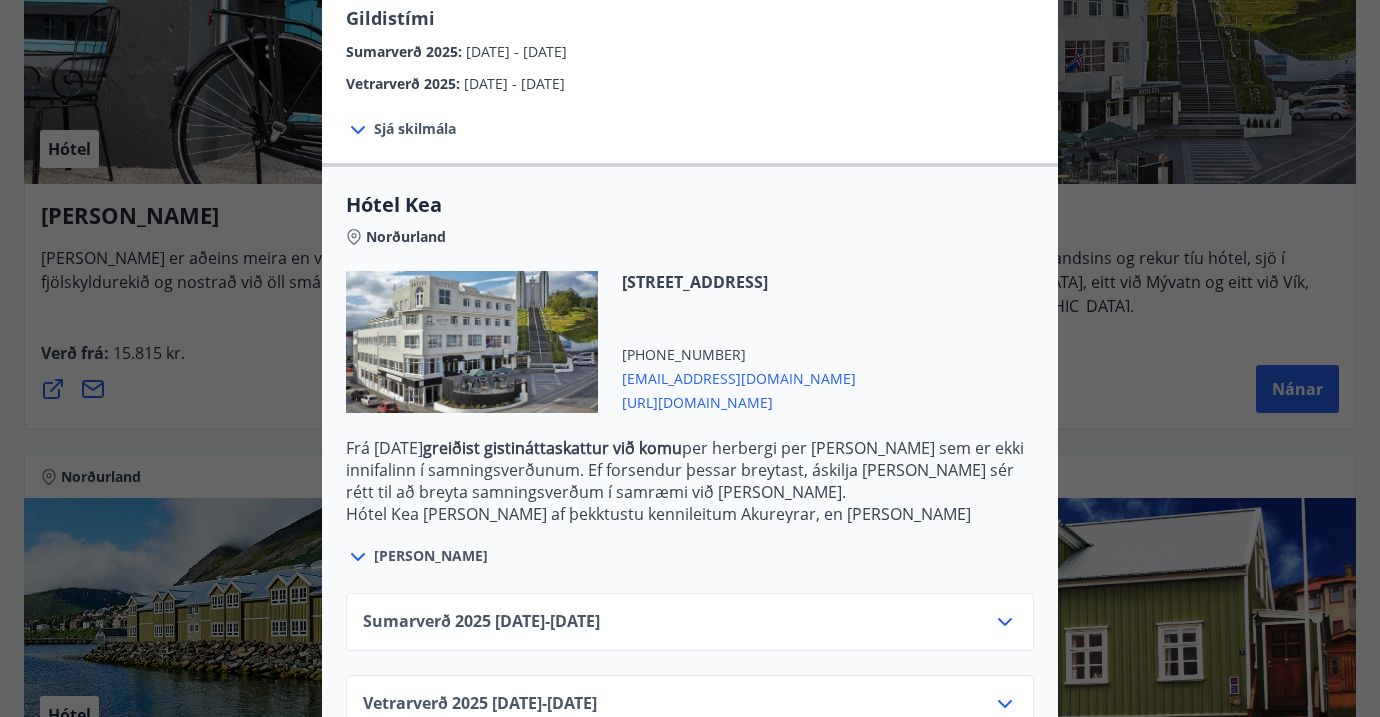scroll, scrollTop: 408, scrollLeft: 0, axis: vertical 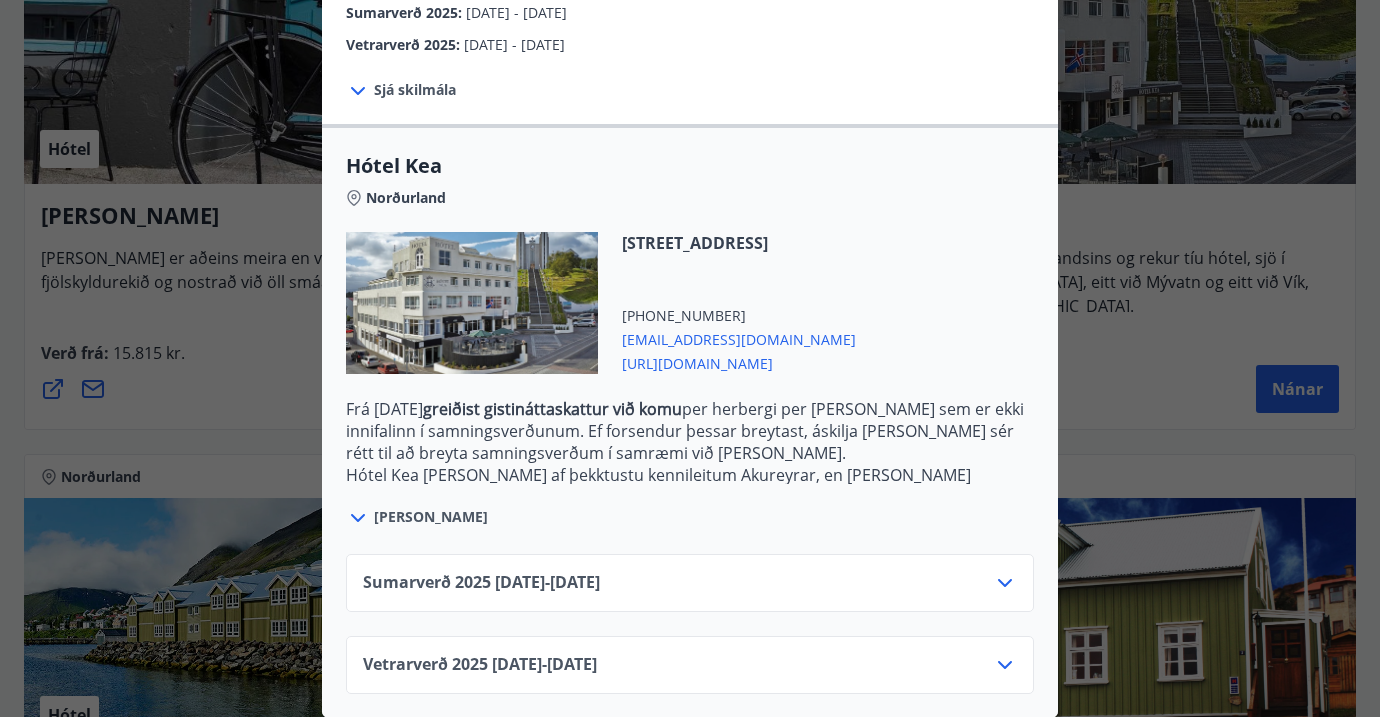 click 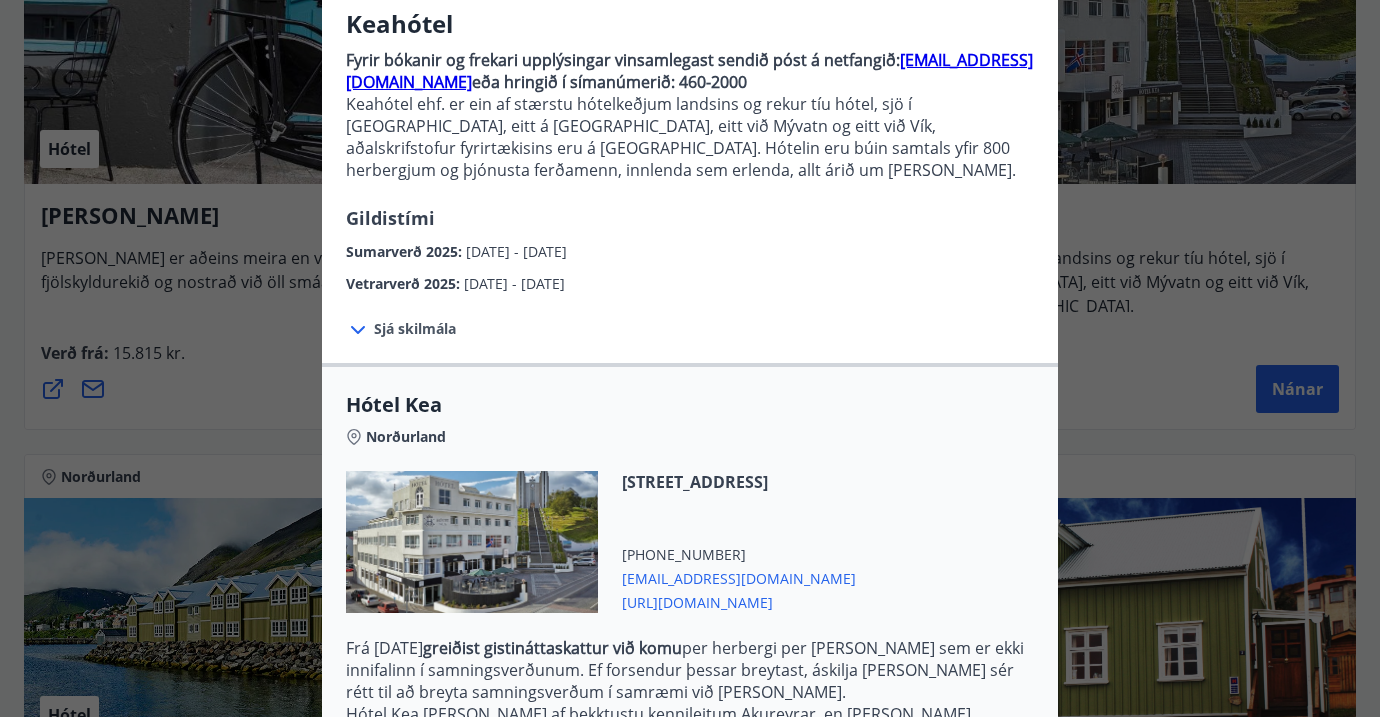 scroll, scrollTop: 0, scrollLeft: 0, axis: both 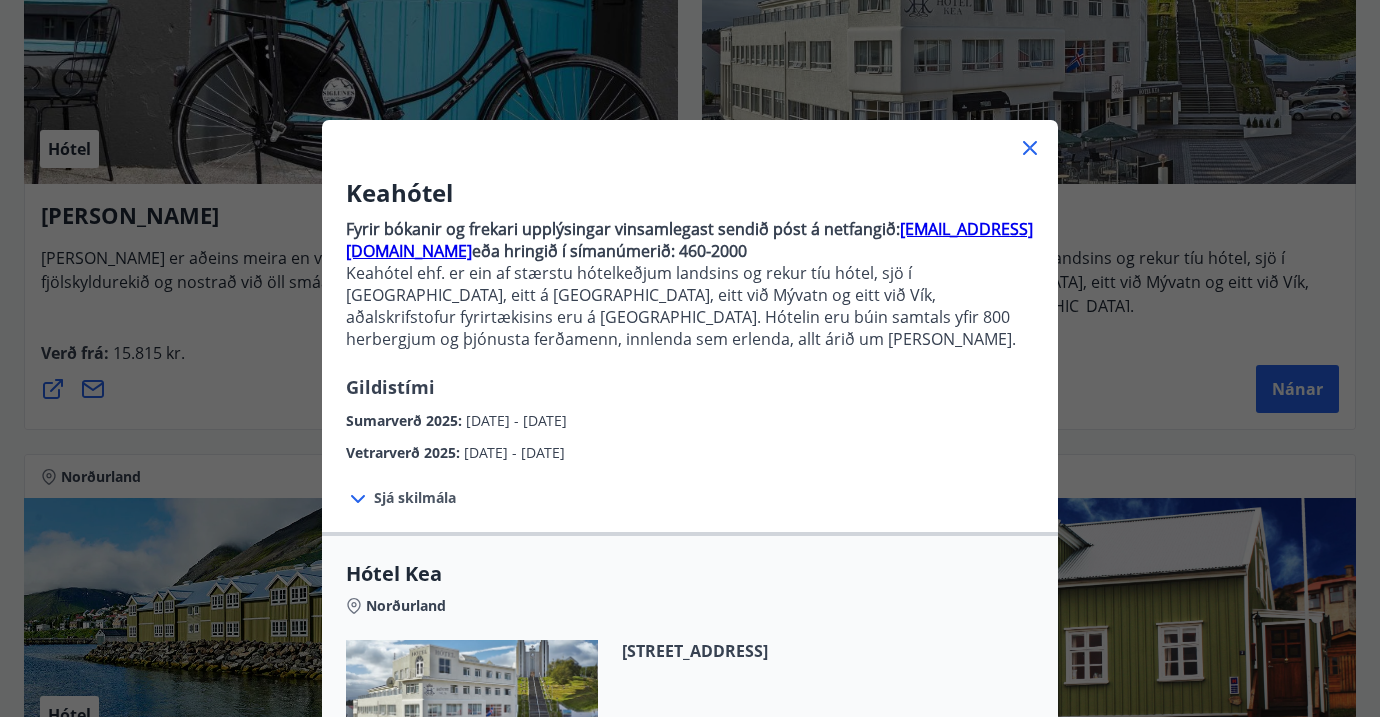 click 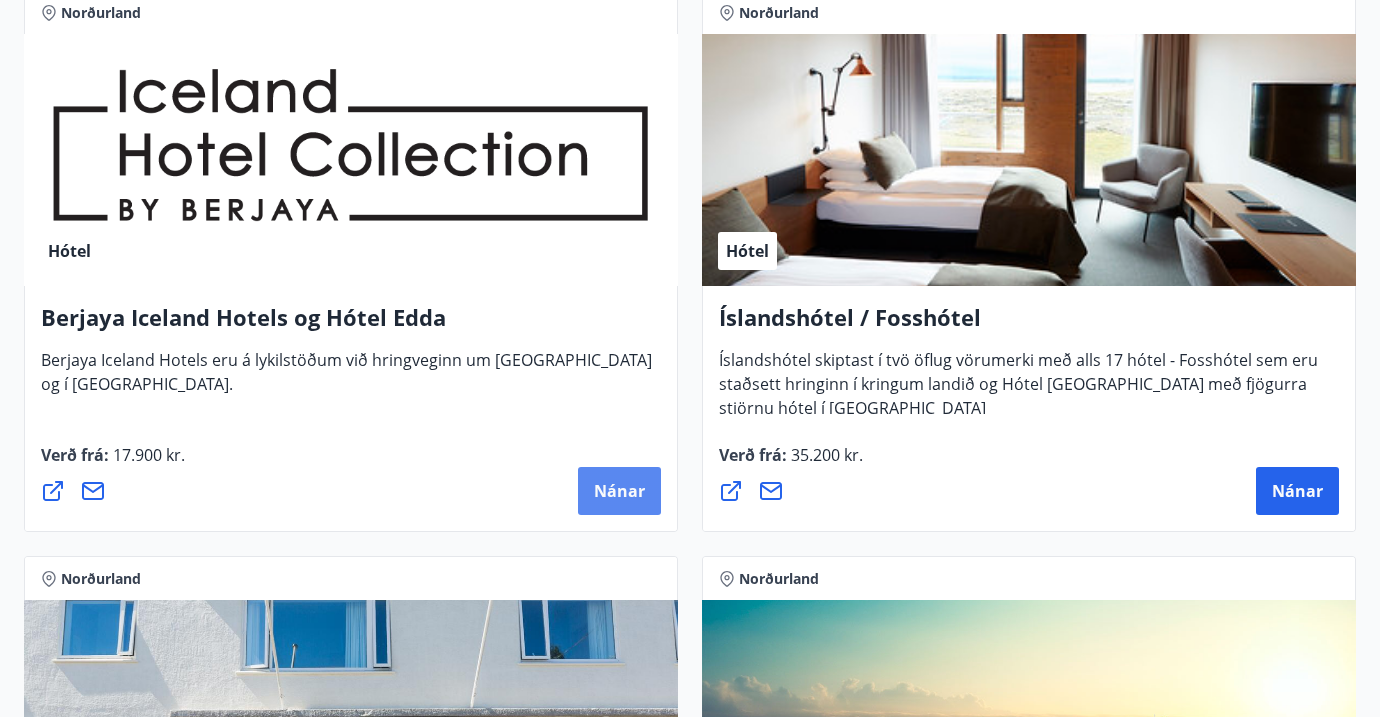 scroll, scrollTop: 1590, scrollLeft: 0, axis: vertical 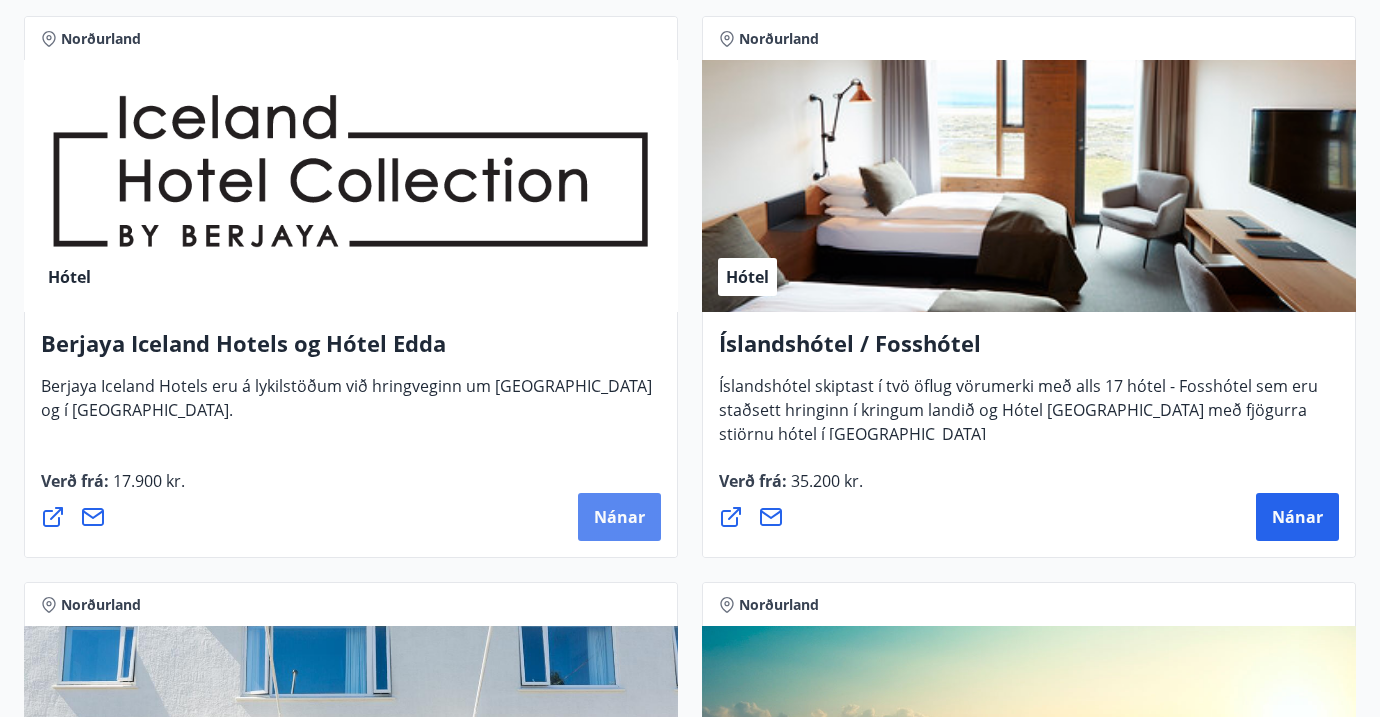 click on "Nánar" at bounding box center [619, 517] 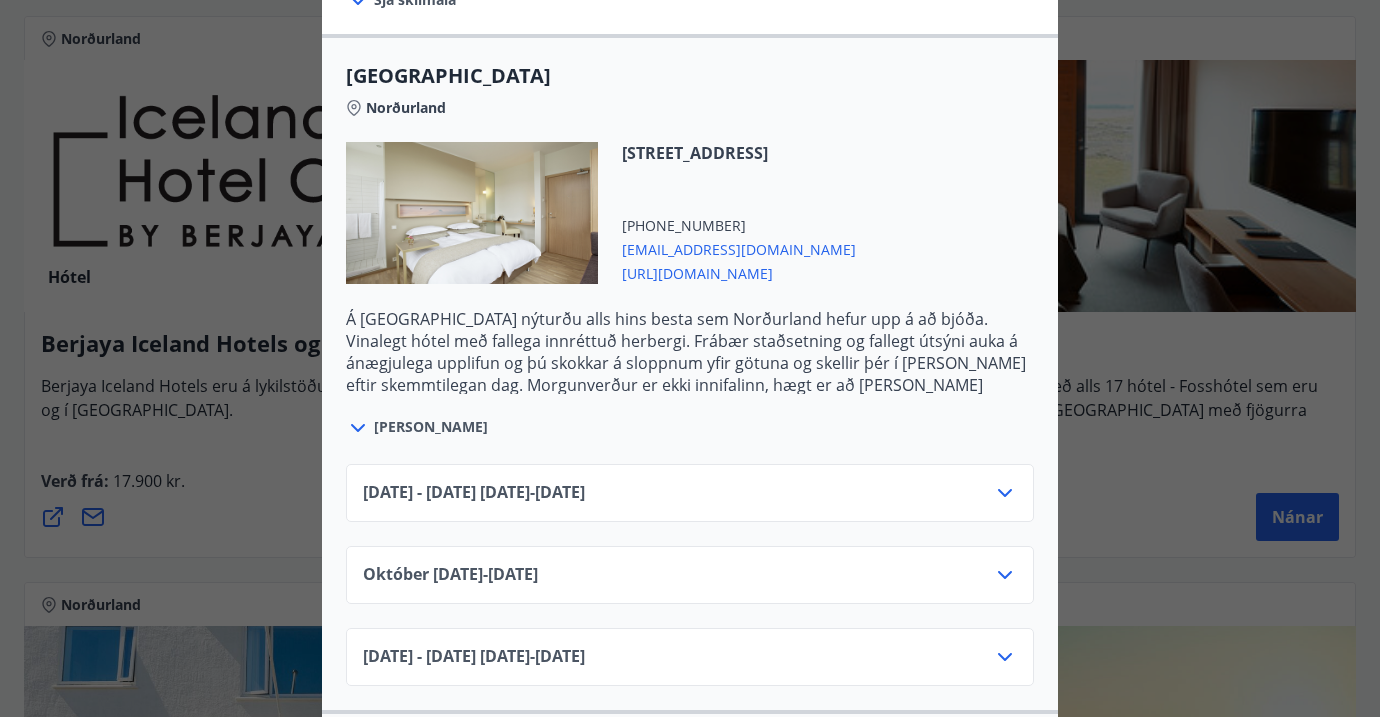 scroll, scrollTop: 541, scrollLeft: 0, axis: vertical 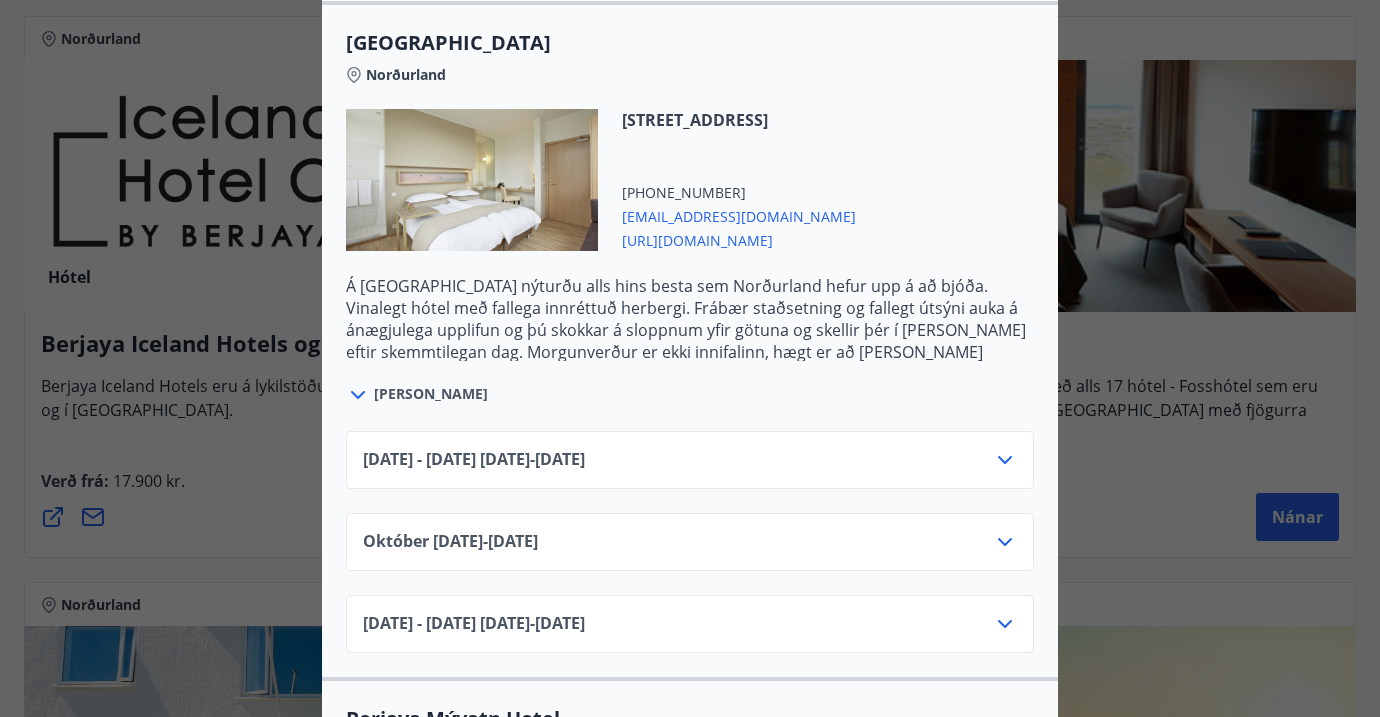 click 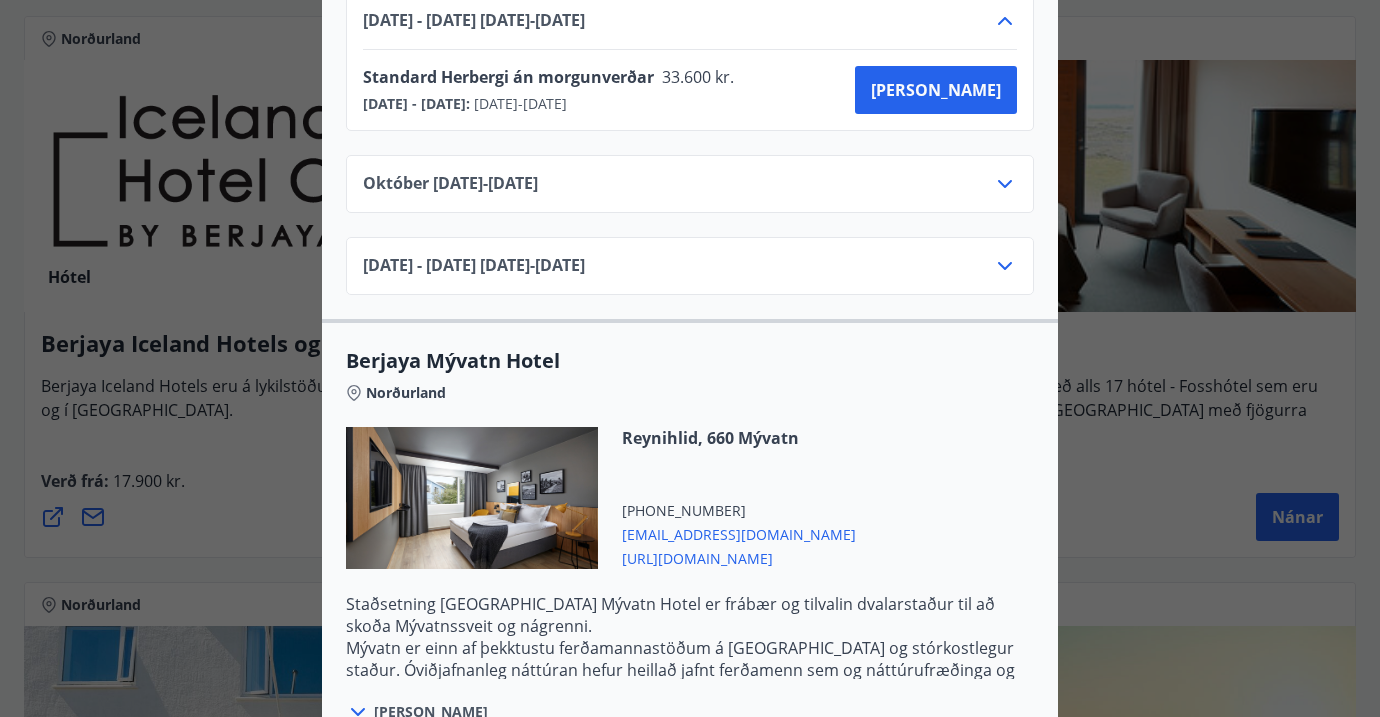 scroll, scrollTop: 0, scrollLeft: 0, axis: both 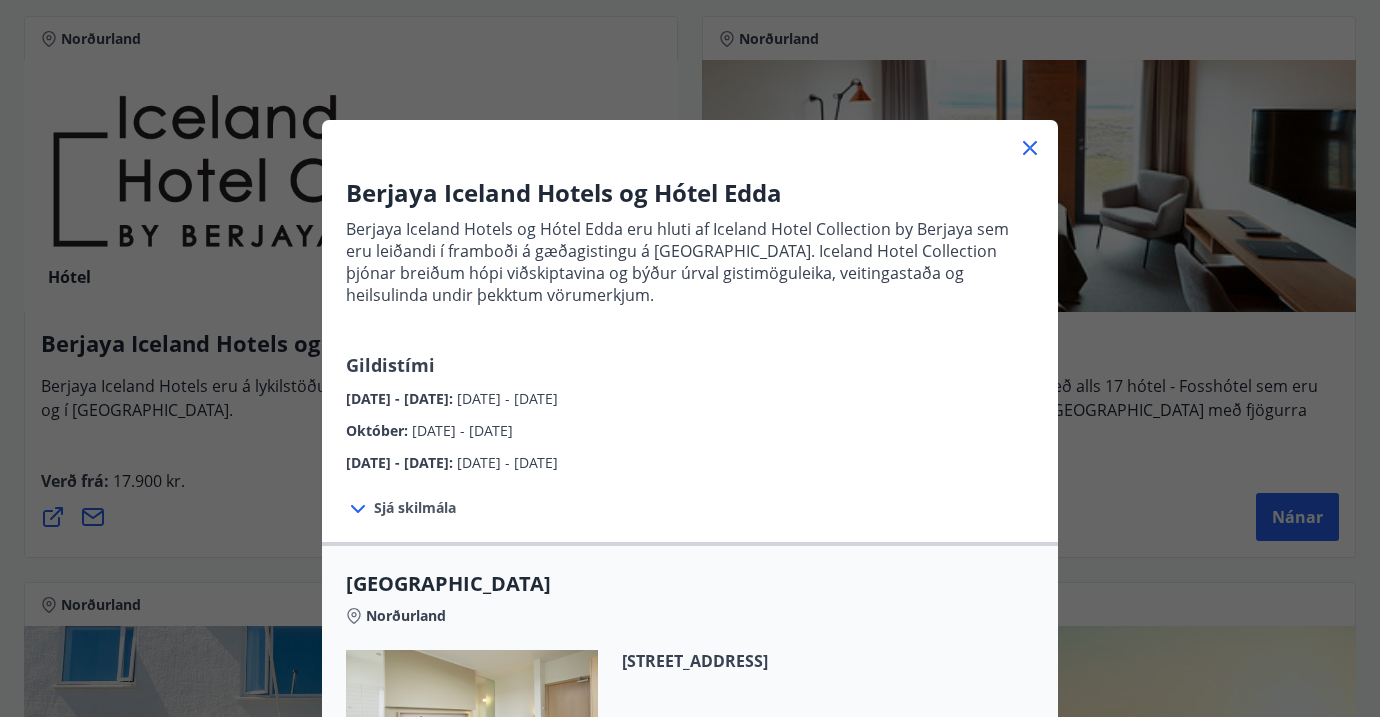 click 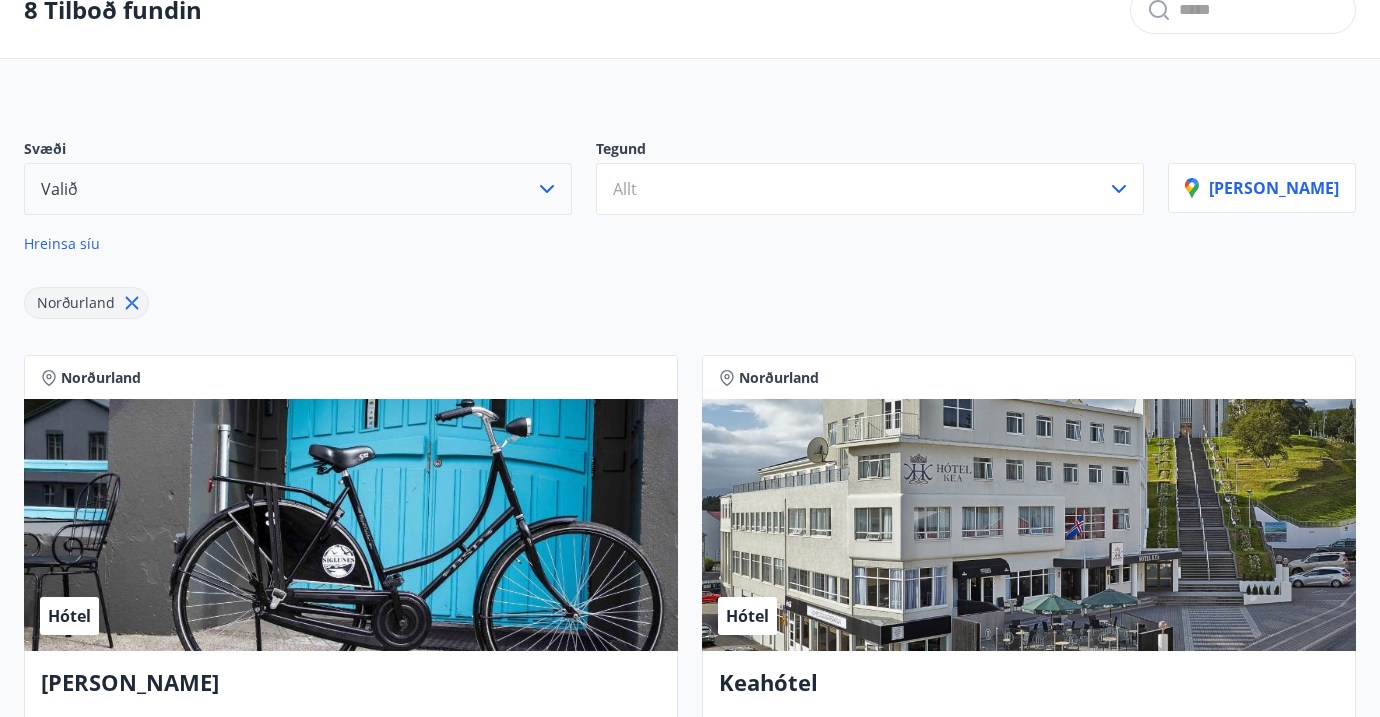 scroll, scrollTop: 0, scrollLeft: 0, axis: both 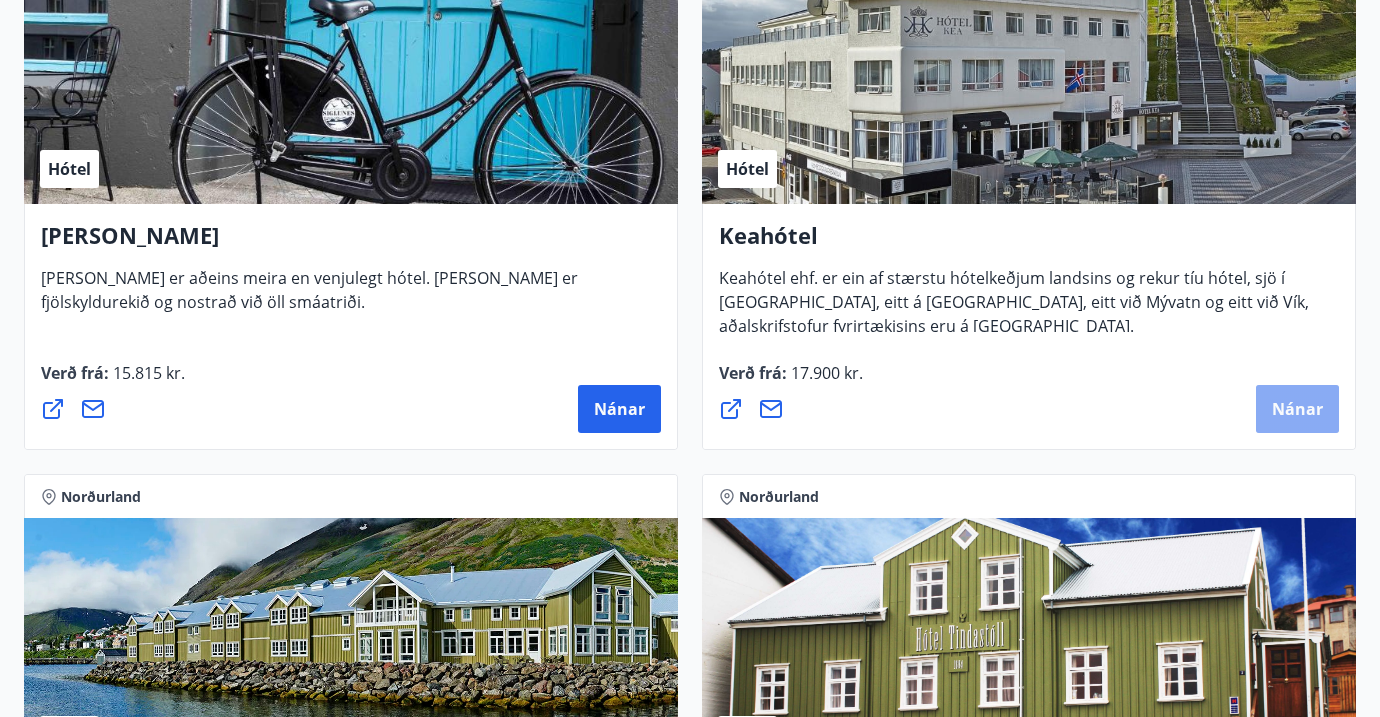 click on "Nánar" at bounding box center (1297, 409) 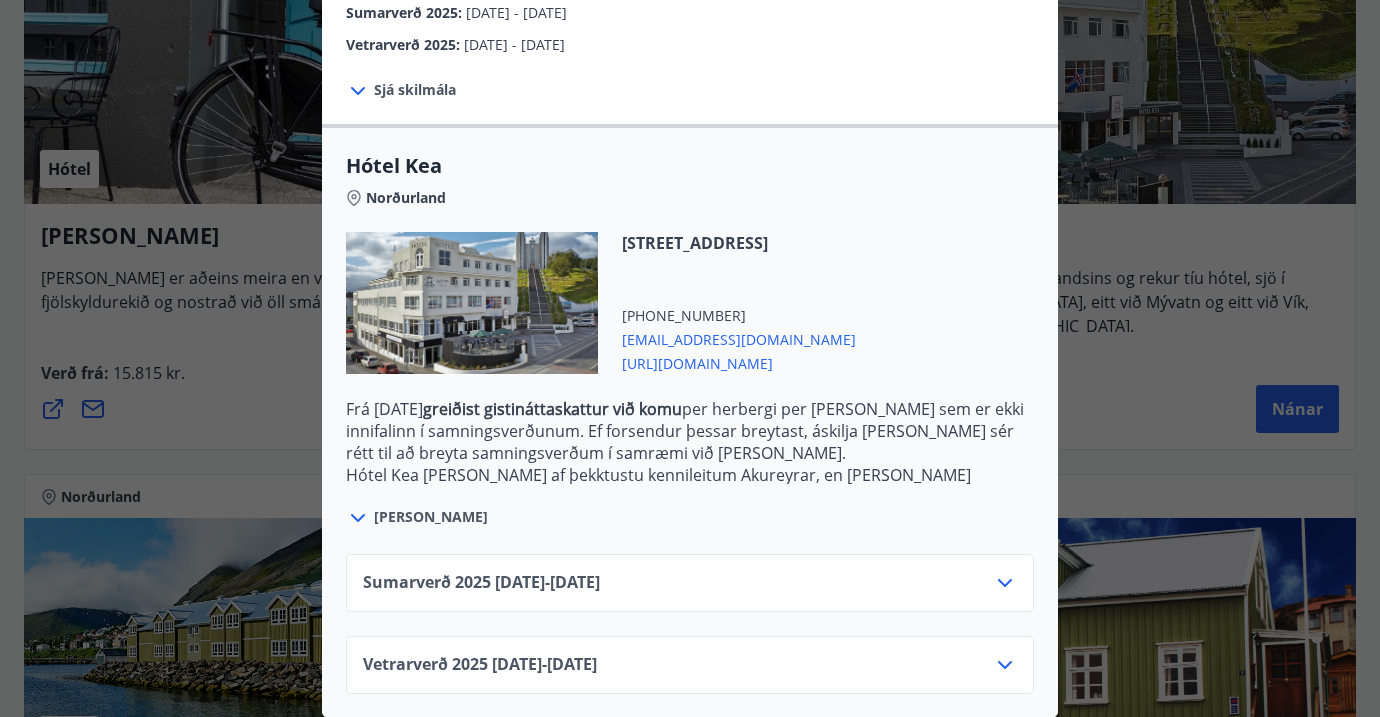 scroll, scrollTop: 391, scrollLeft: 0, axis: vertical 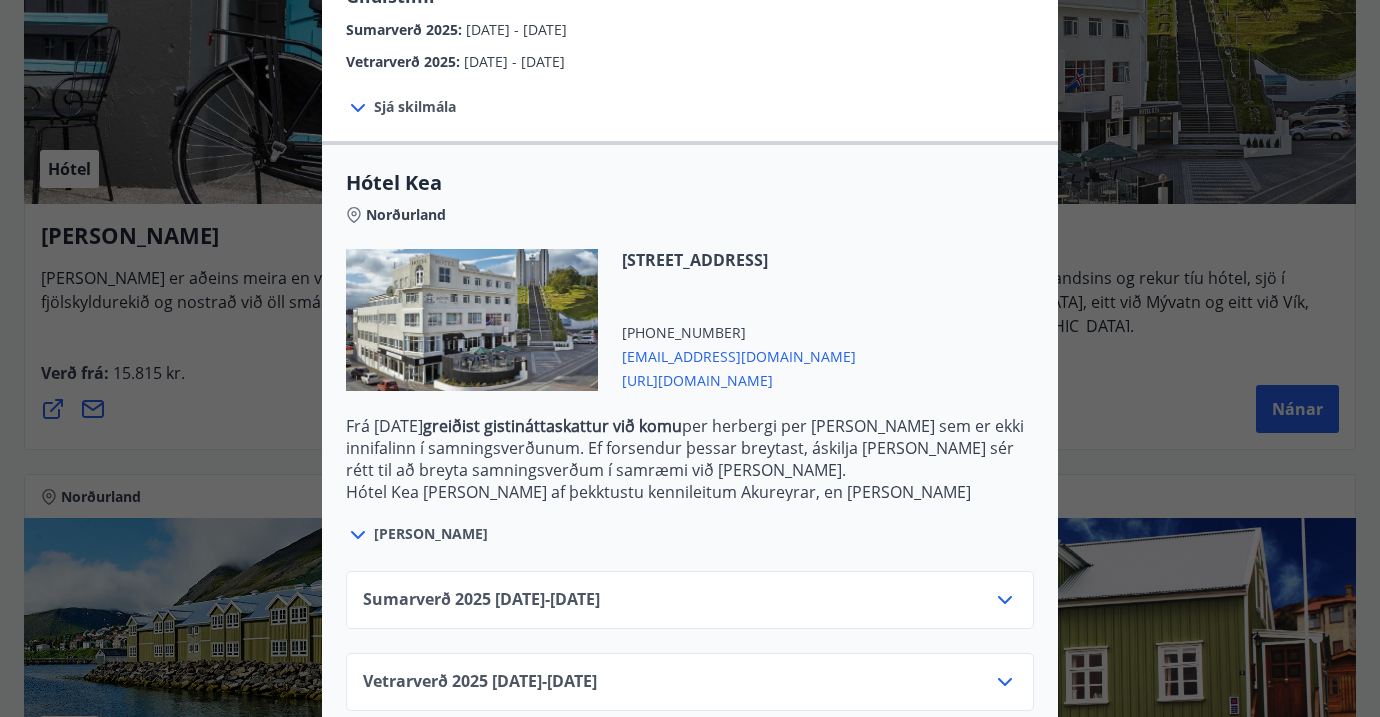 click 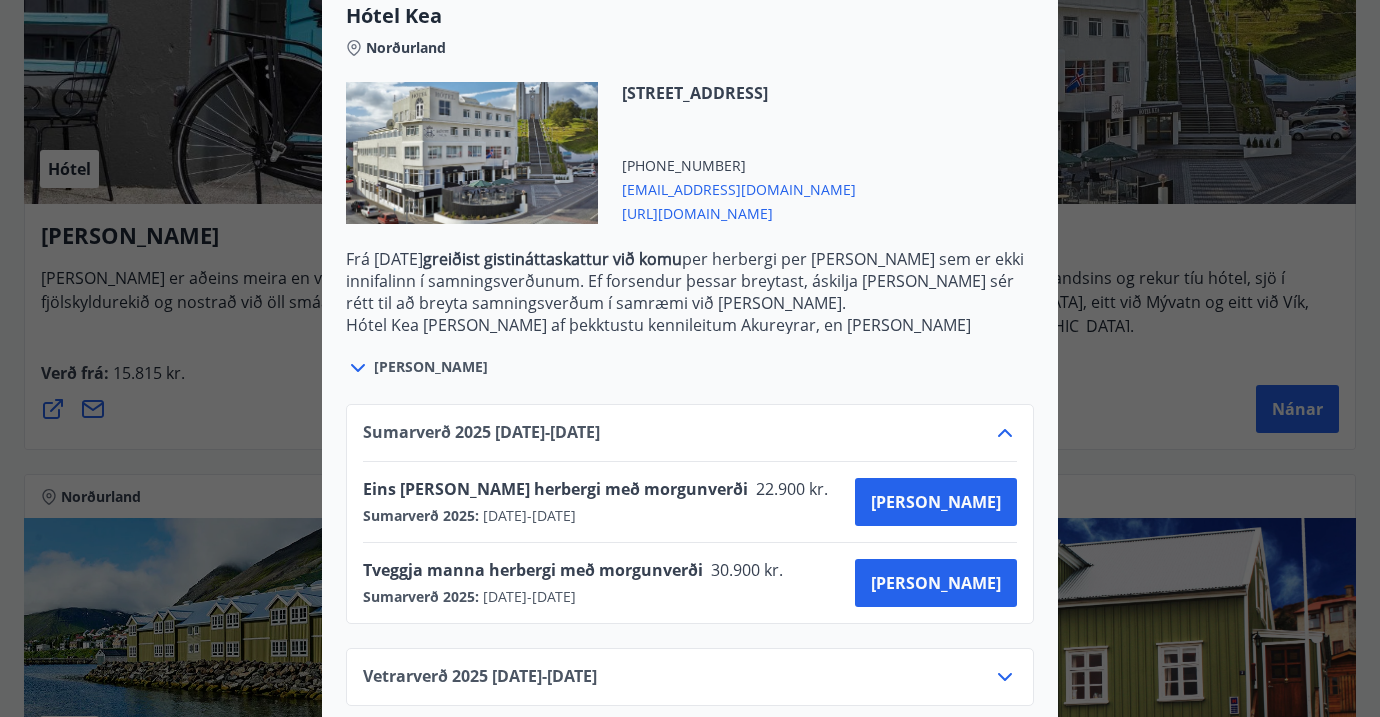 scroll, scrollTop: 570, scrollLeft: 0, axis: vertical 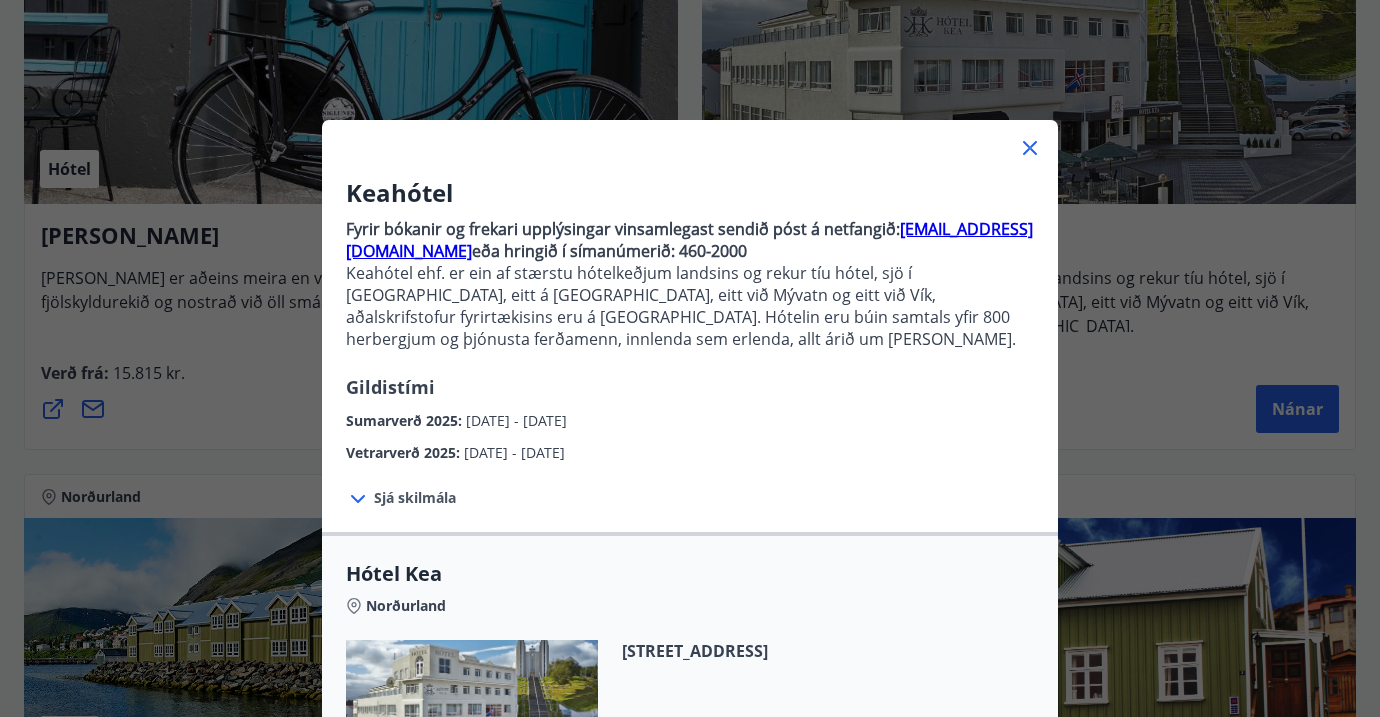 click on "Keahótel Fyrir bókanir og frekari upplýsingar vinsamlegast sendið póst á netfangið:  [EMAIL_ADDRESS][DOMAIN_NAME]  eða hringið í símanúmerið: 460-2000
Keahótel ehf. er ein af stærstu hótelkeðjum landsins og rekur tíu hótel, sjö í [GEOGRAPHIC_DATA], eitt á [GEOGRAPHIC_DATA], eitt við Mývatn og eitt við Vík, aðalskrifstofur fyrirtækisins eru á [GEOGRAPHIC_DATA]. Hótelin eru búin samtals yfir 800 herbergjum og þjónusta ferðamenn, innlenda sem erlenda, allt árið um [PERSON_NAME].
Gildistími Sumarverð 2025 : [DATE] - [DATE] Vetrarverð 2025 : [DATE] - [DATE] Sjá skilmála Samningsverð eru háð bókunarstöðu og áskilja Keahótel sér rétt til að bjóða hærra verð sé bókunarstaða þannig. [PERSON_NAME] gætu sést lægri verð á heimasíðu hótelanna. Við bjóðum ykkur þau að sjálfsögðu, ef um sömu bókunar- og greiðsluskilmála er að ræða.
Afbókunarskilmálar: Hægt er að afbóka án gjalda allt að 24 klst. fyrir innritun.
Hótel Kea Norðurland [PHONE_NUMBER]" at bounding box center [690, 358] 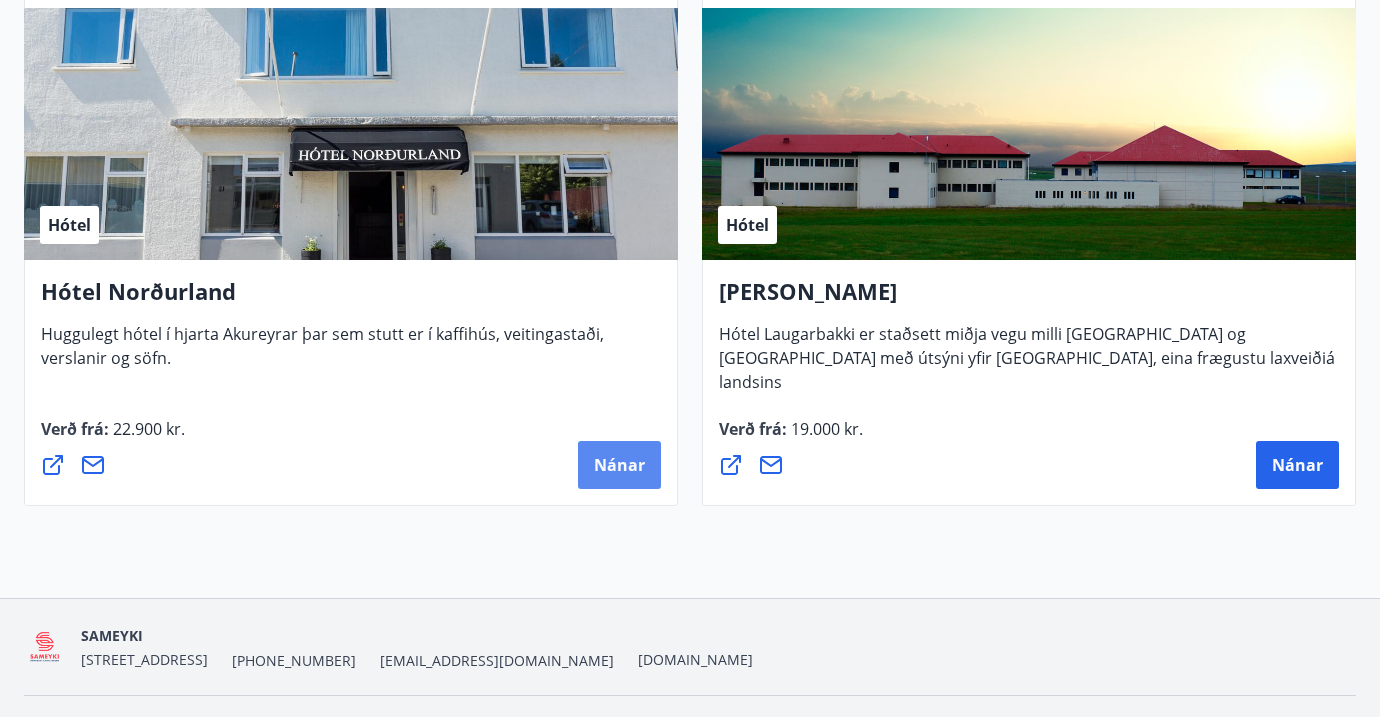 scroll, scrollTop: 2215, scrollLeft: 0, axis: vertical 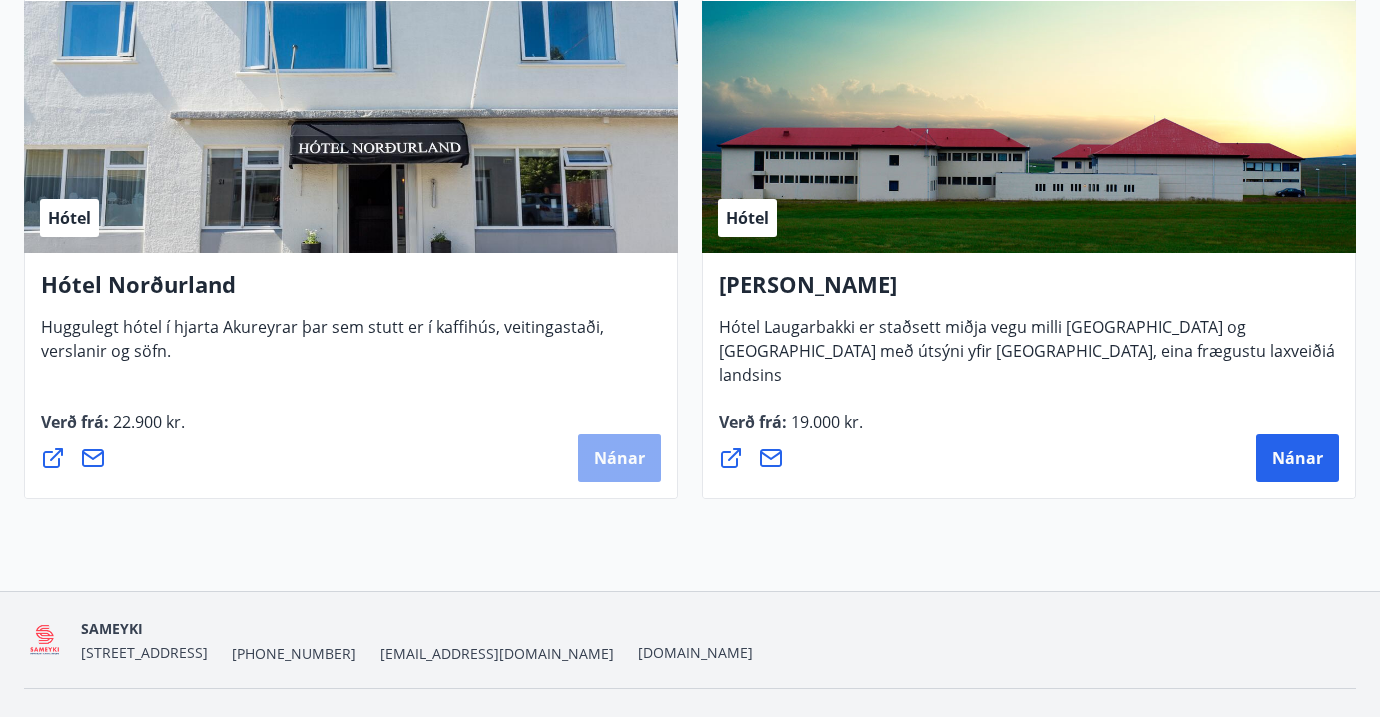 click on "Nánar" at bounding box center (619, 458) 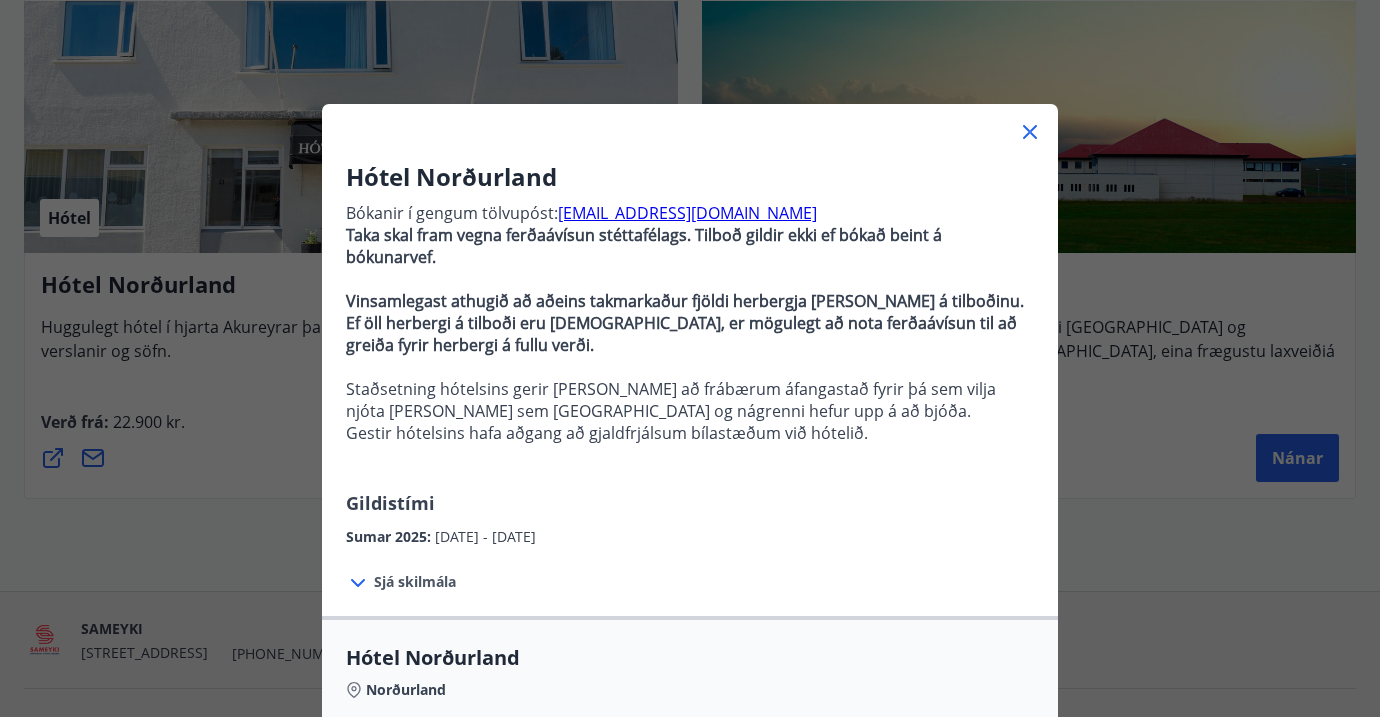scroll, scrollTop: 0, scrollLeft: 0, axis: both 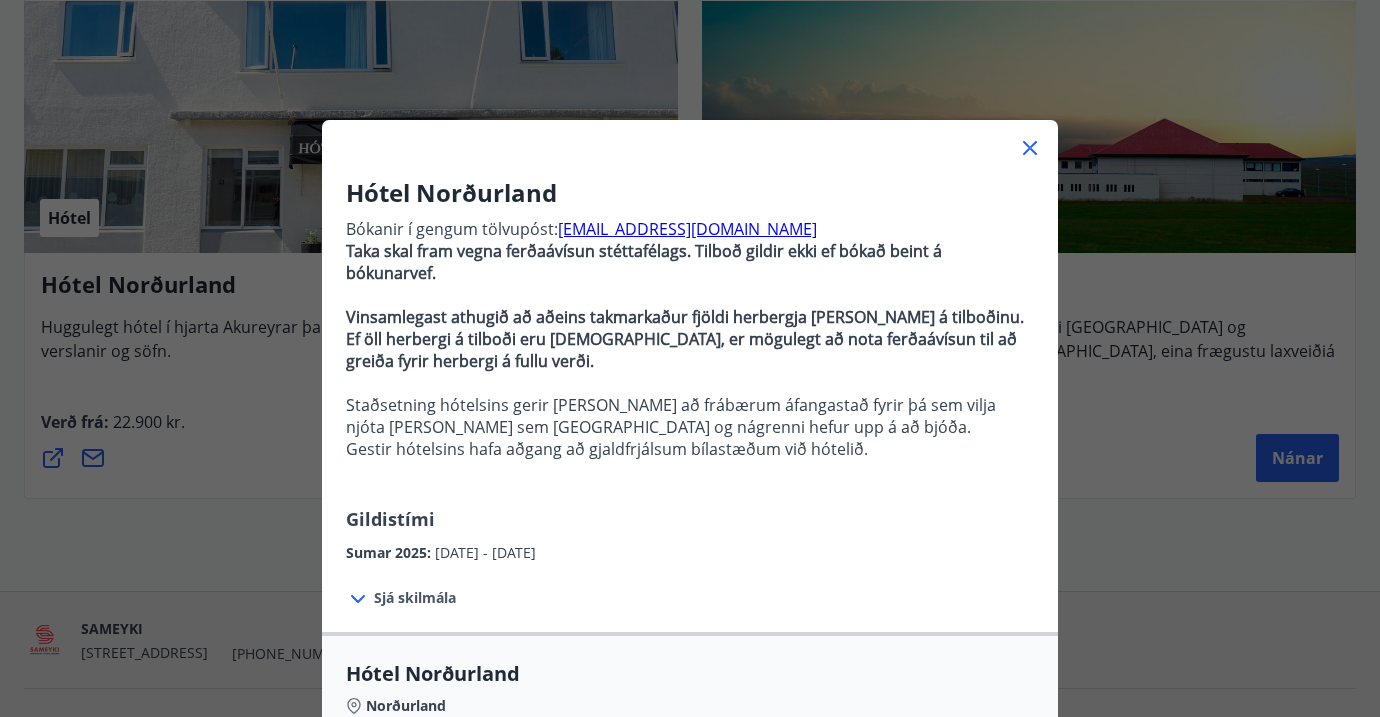 click 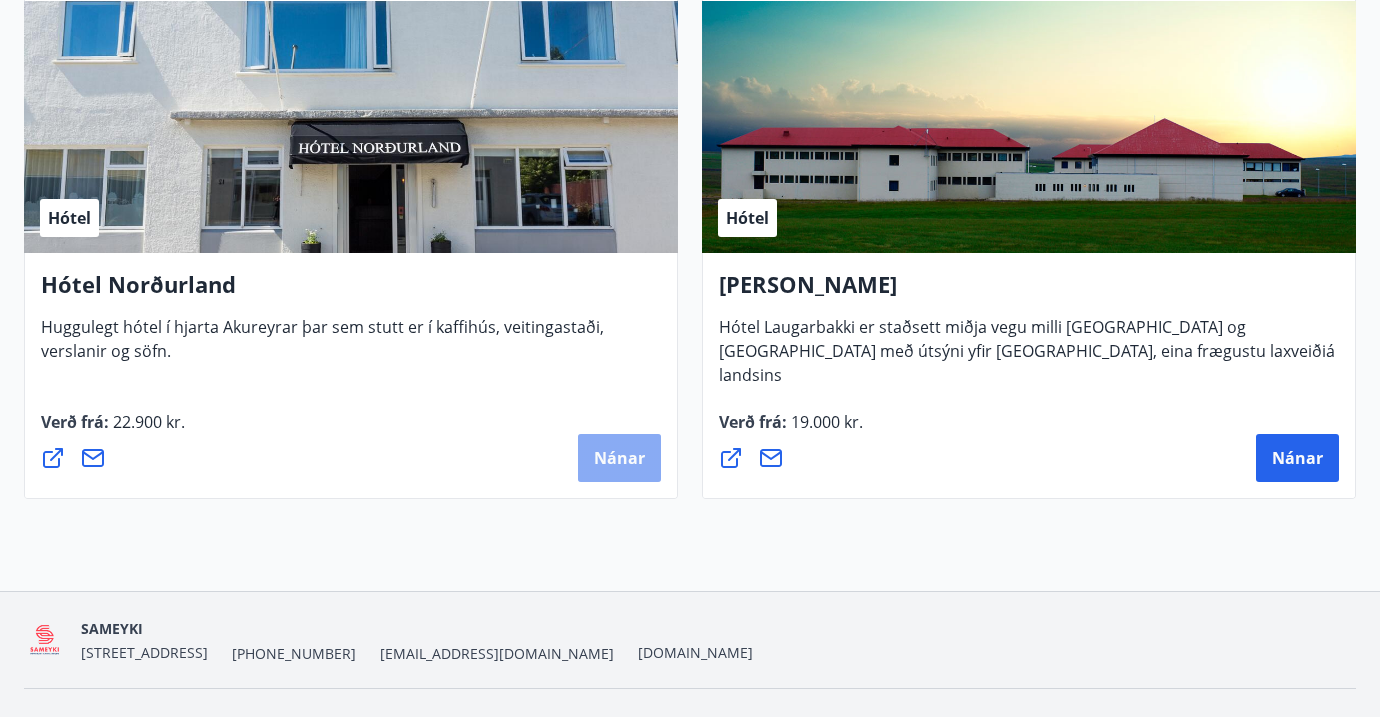 click on "Nánar" at bounding box center (619, 458) 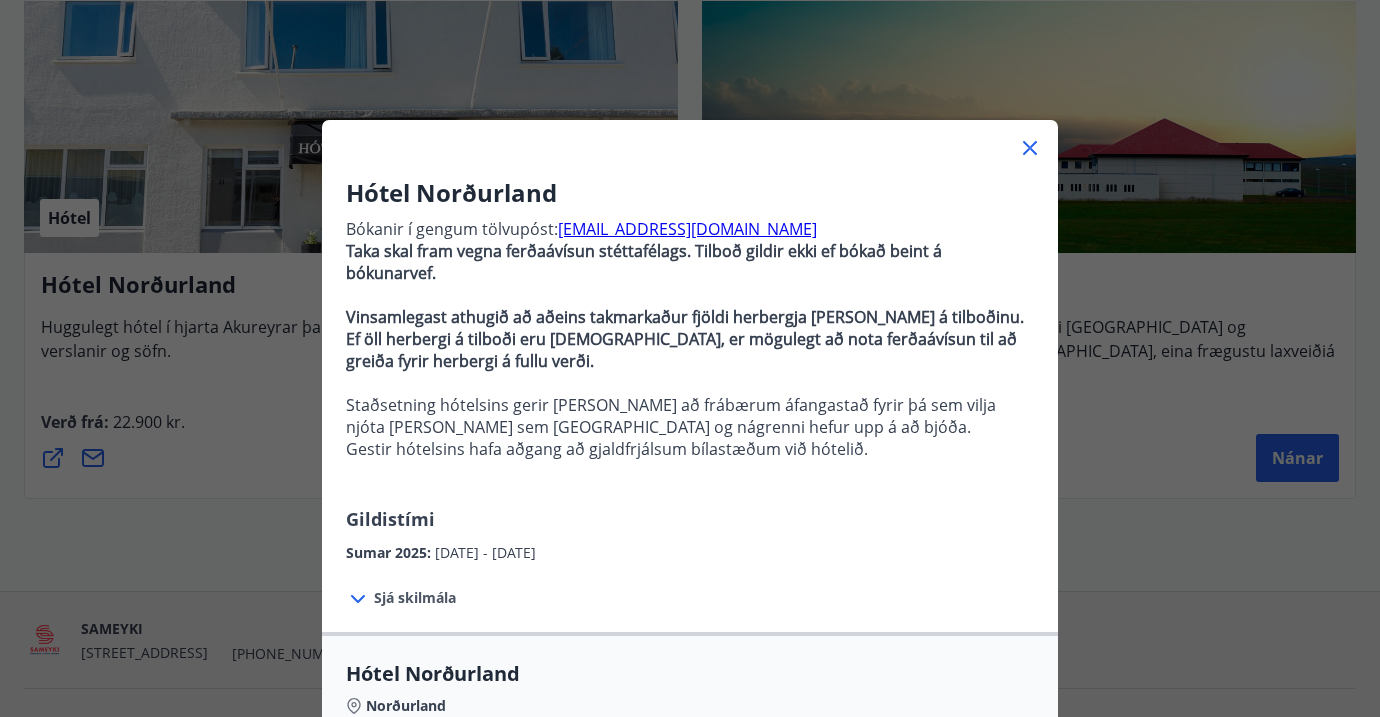 scroll, scrollTop: 2216, scrollLeft: 0, axis: vertical 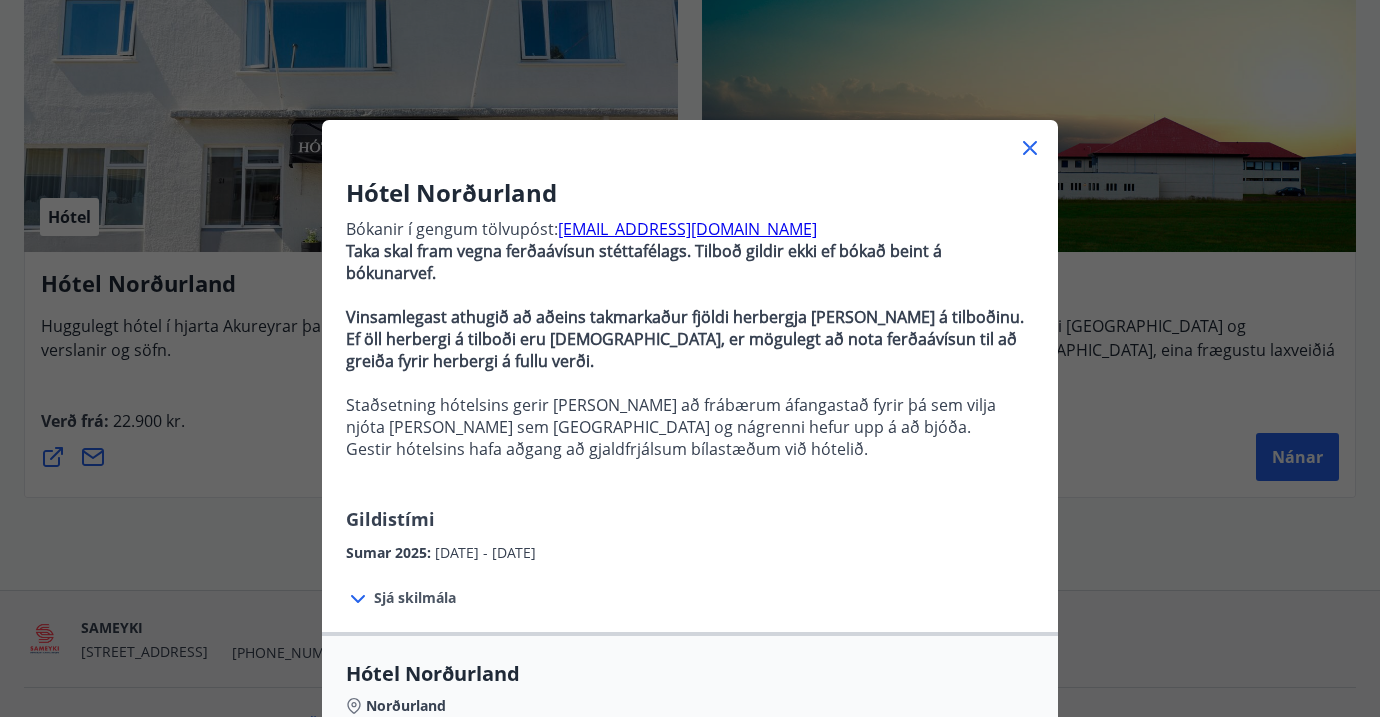 click 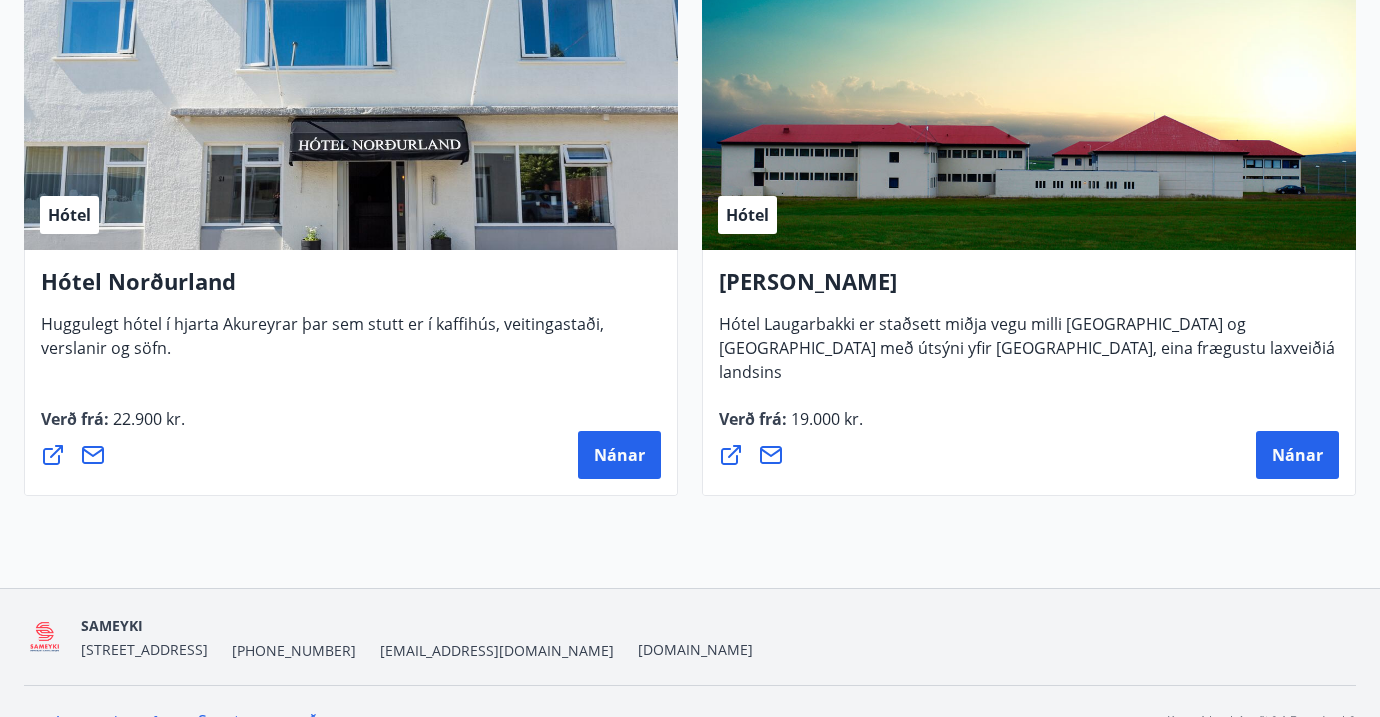 scroll, scrollTop: 2220, scrollLeft: 0, axis: vertical 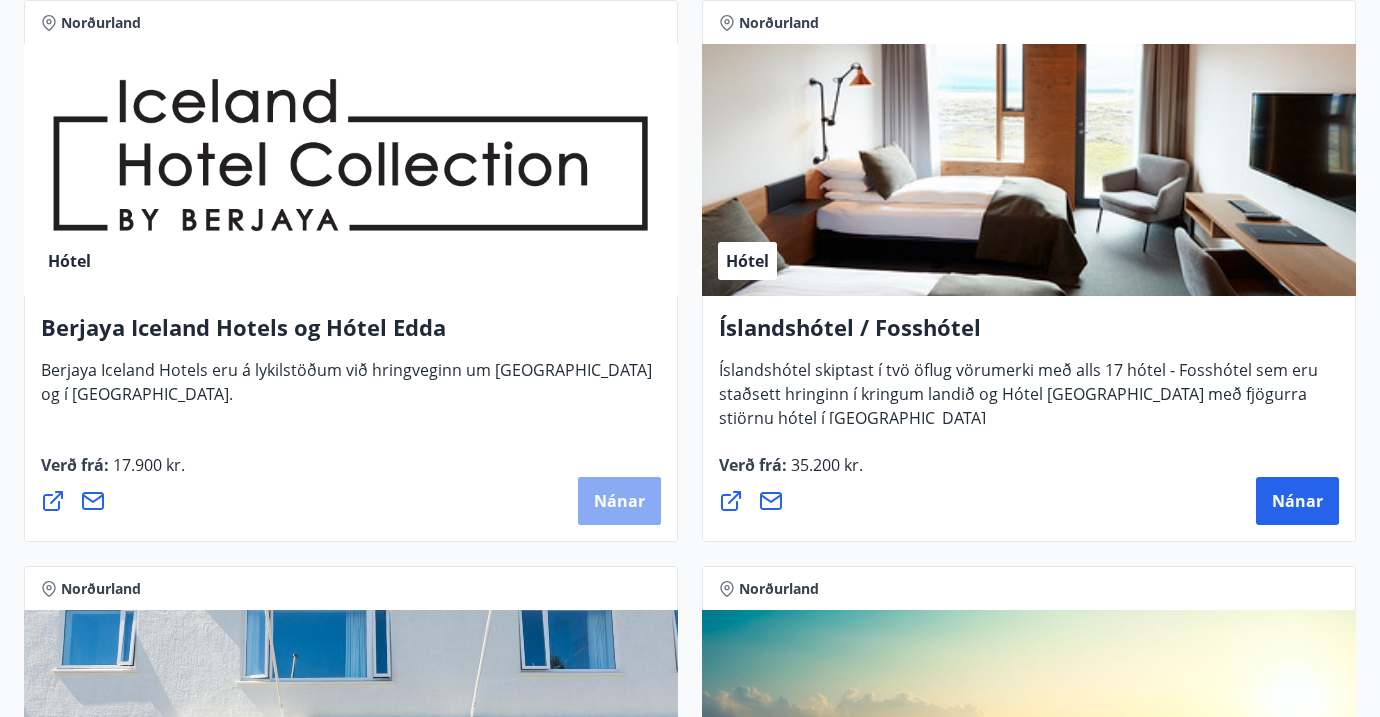 click on "Nánar" at bounding box center (619, 501) 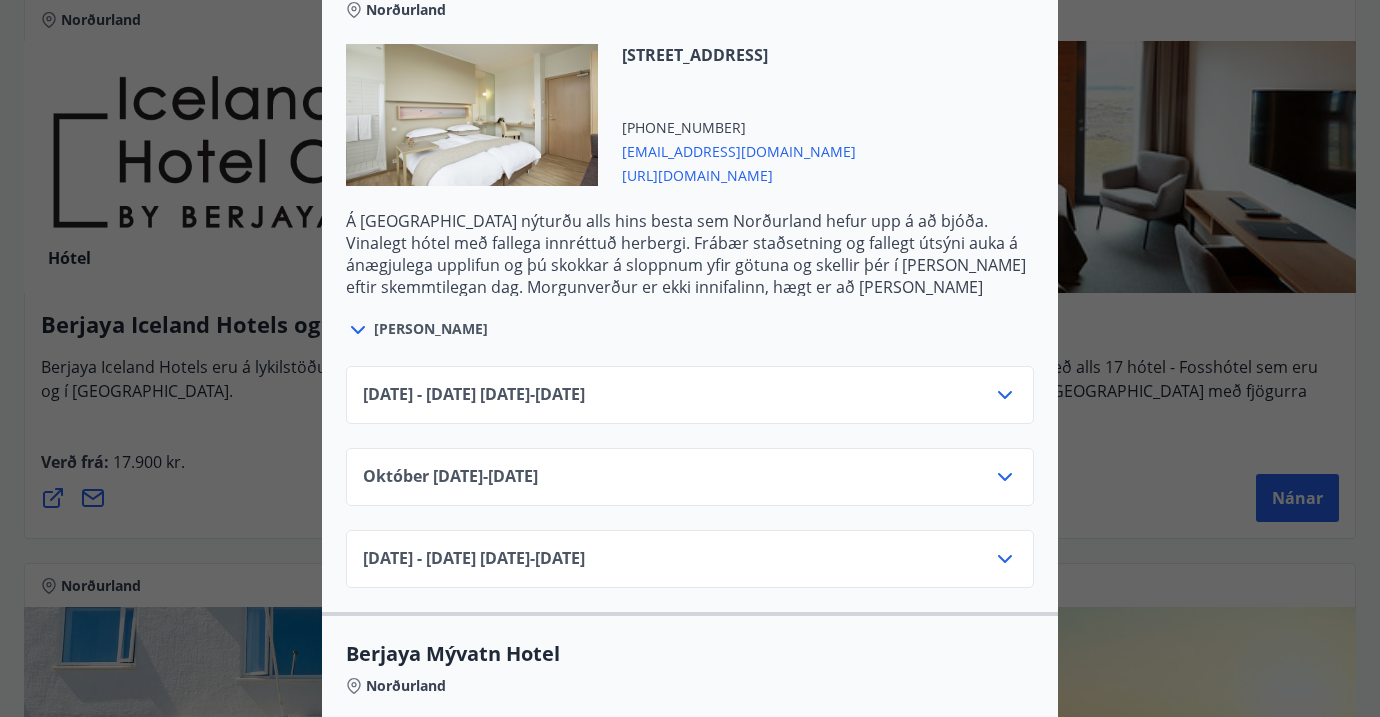 scroll, scrollTop: 621, scrollLeft: 0, axis: vertical 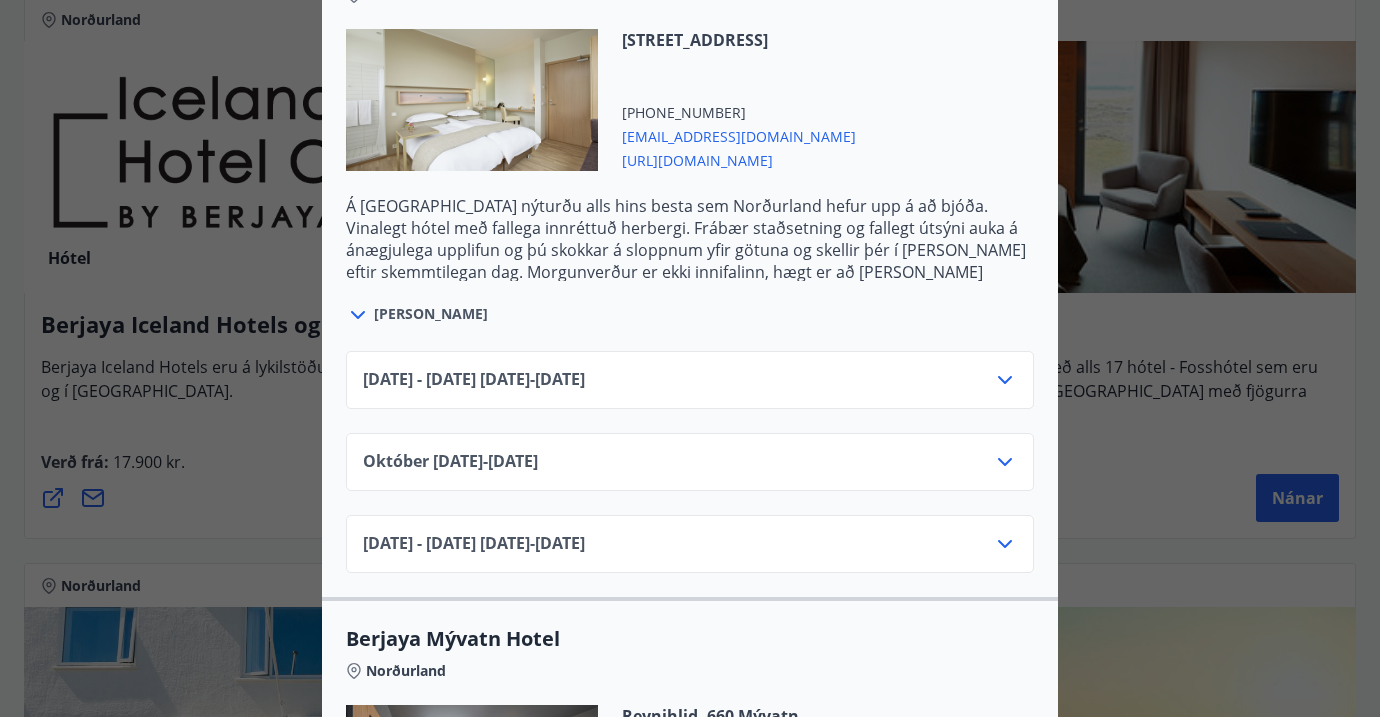 click on "[DATE] - [DATE]   [DATE]  -  [DATE]" at bounding box center [474, 380] 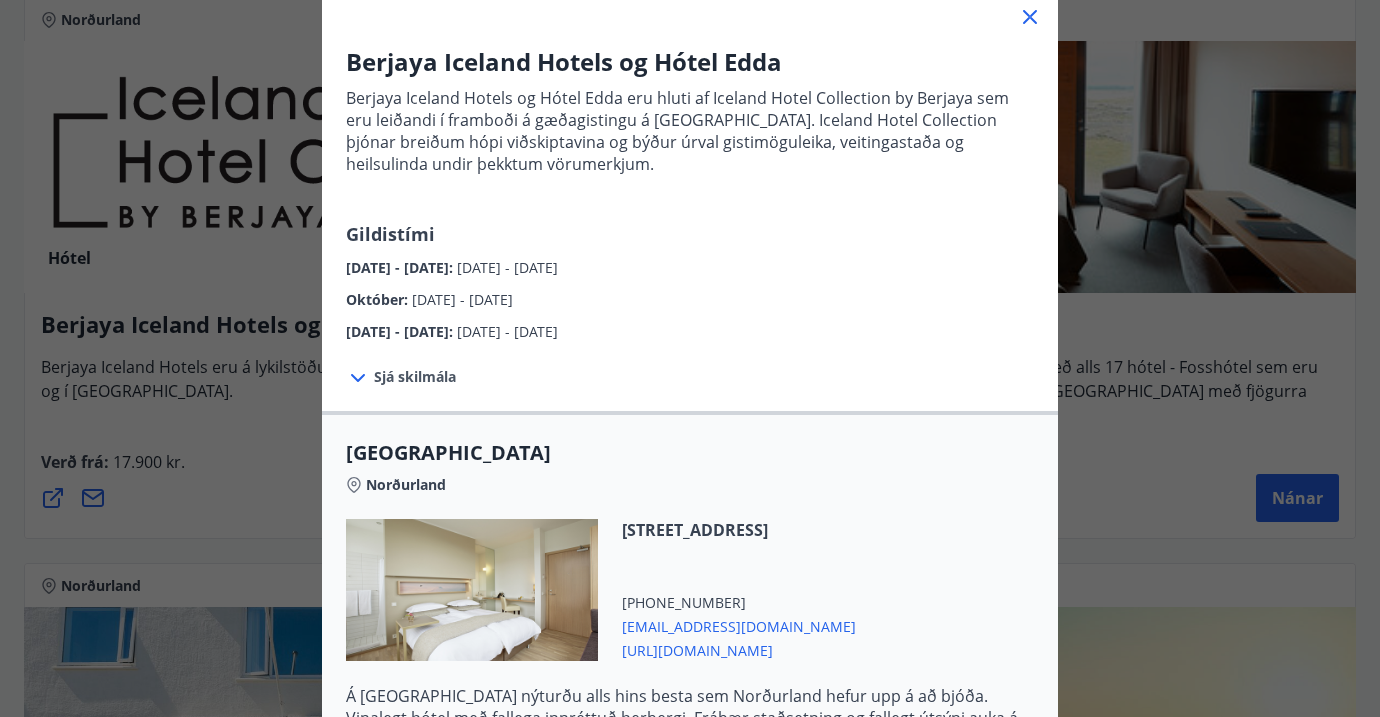 scroll, scrollTop: 73, scrollLeft: 0, axis: vertical 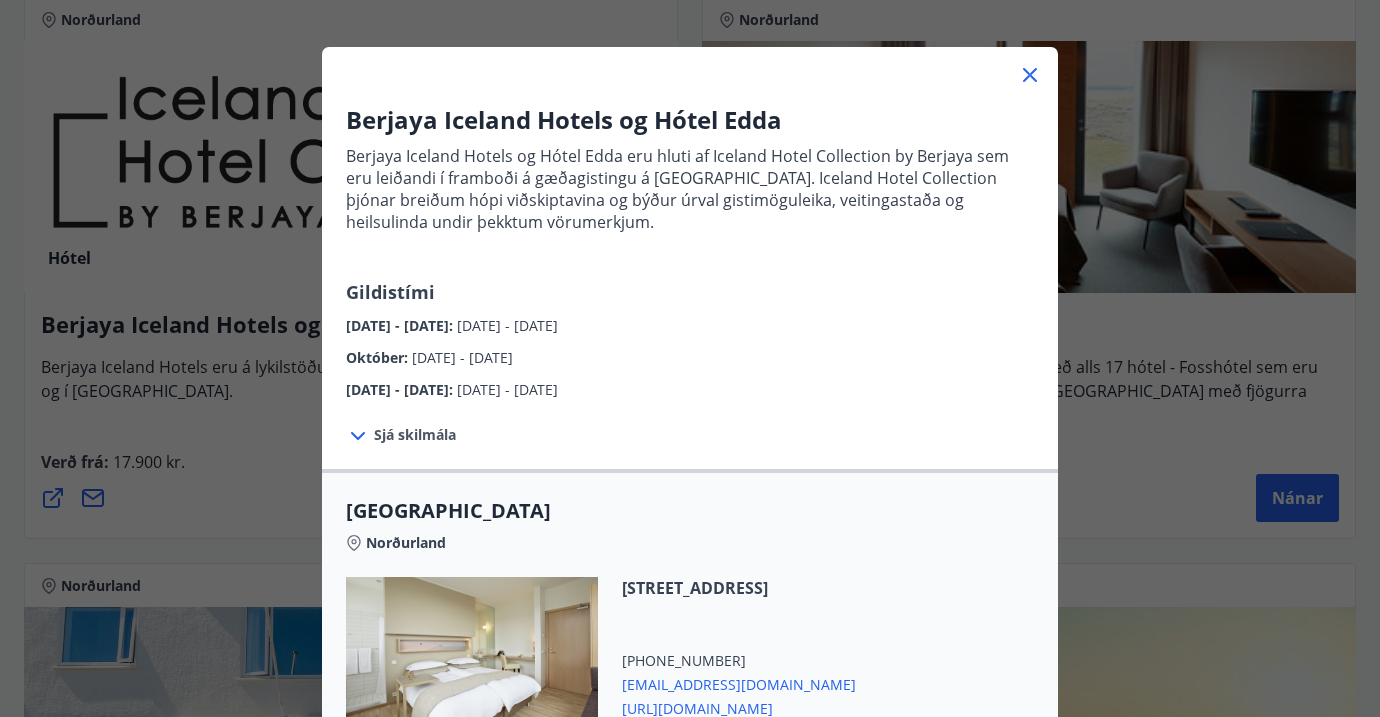 click 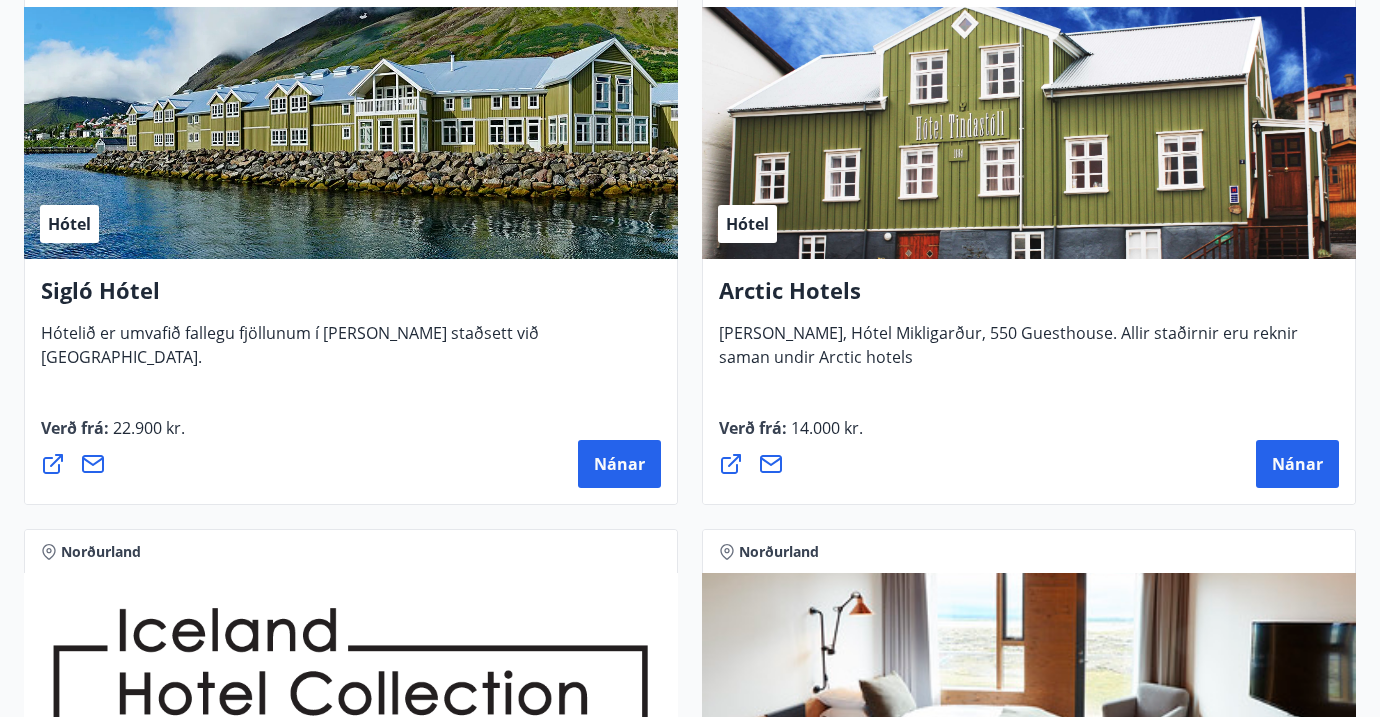 scroll, scrollTop: 1062, scrollLeft: 0, axis: vertical 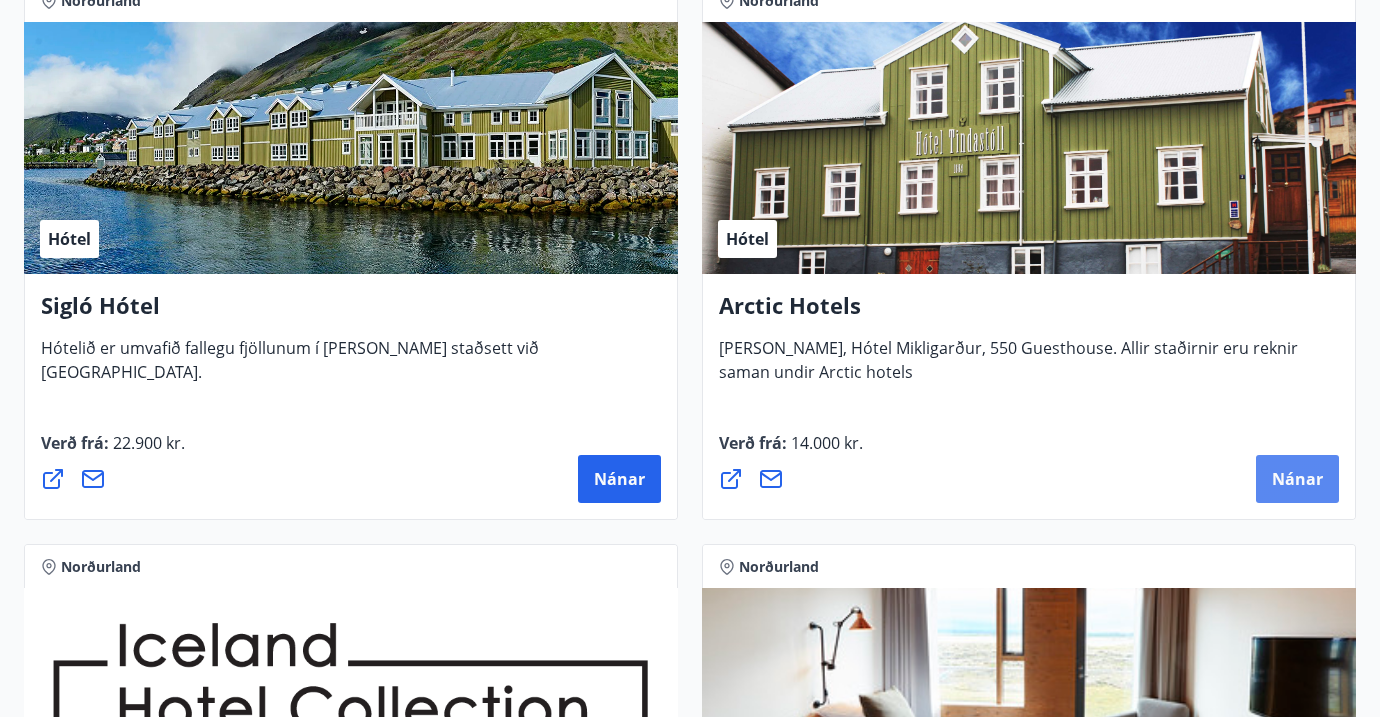click on "Nánar" at bounding box center [1297, 479] 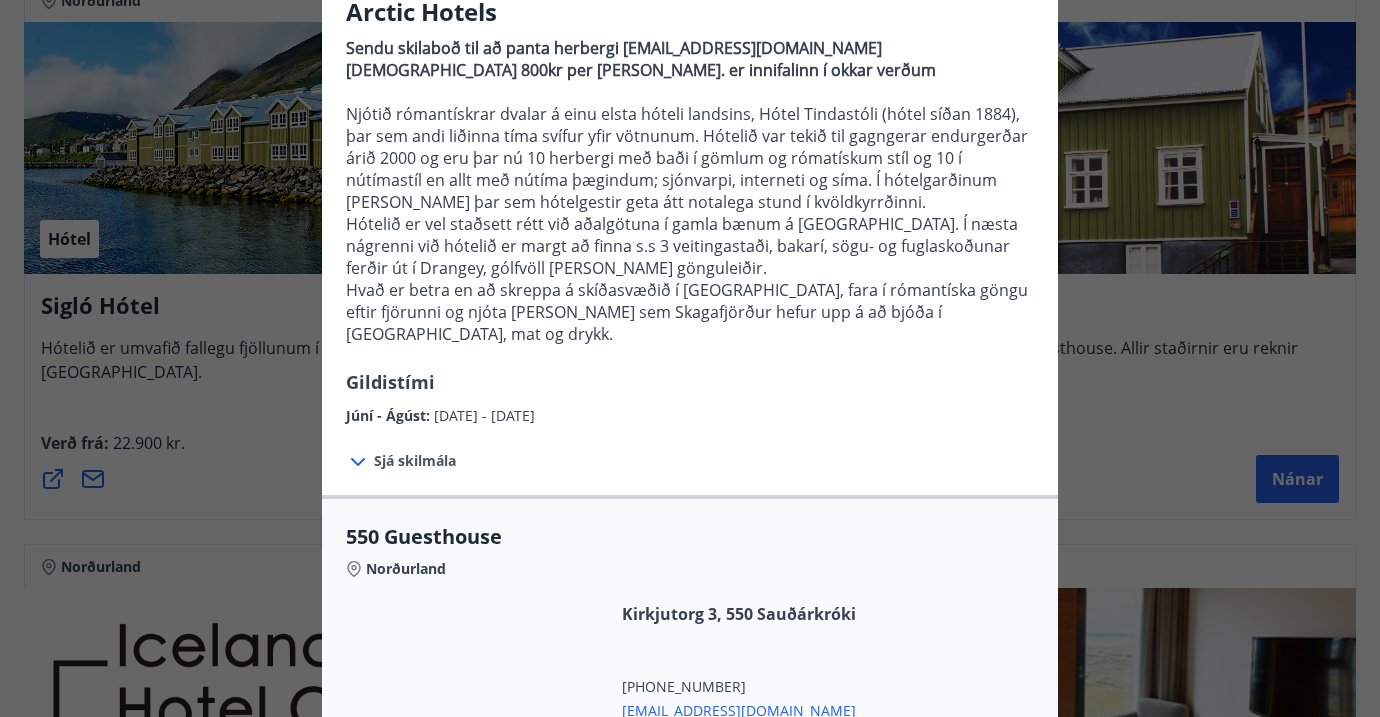 scroll, scrollTop: 0, scrollLeft: 0, axis: both 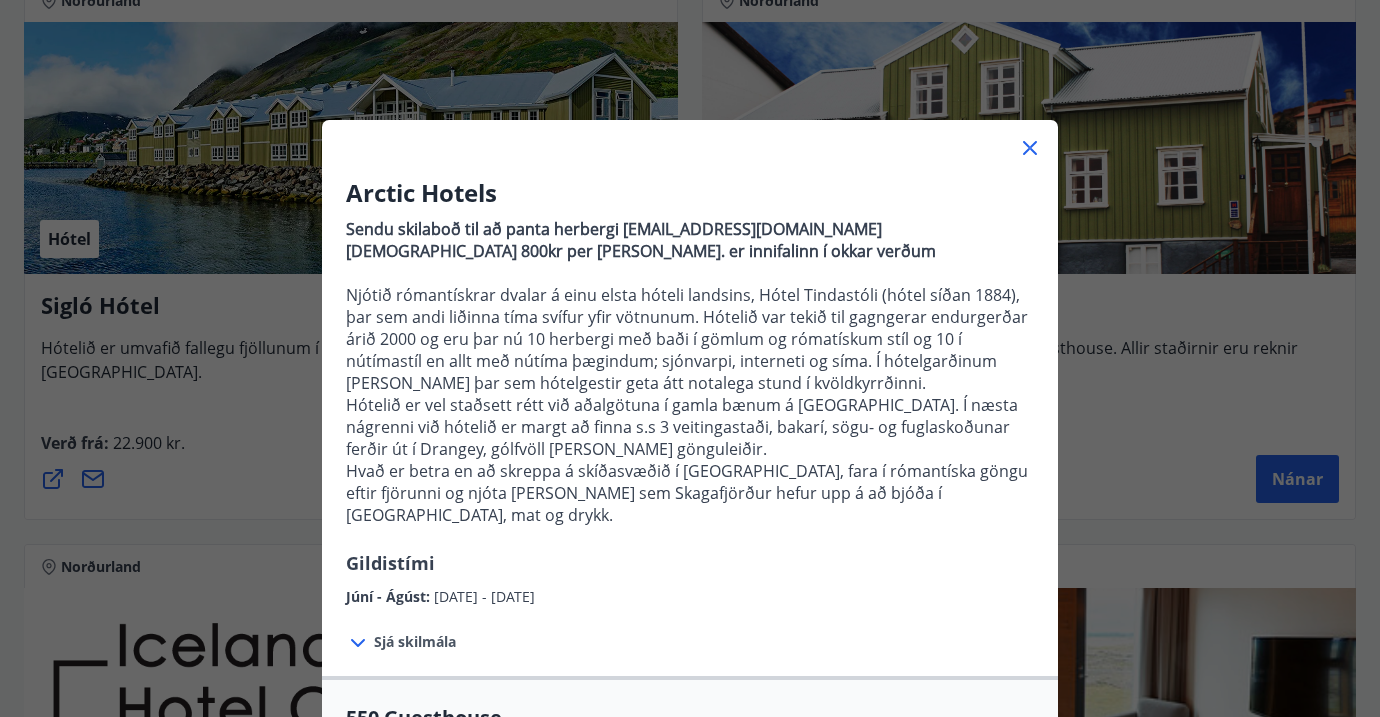 click 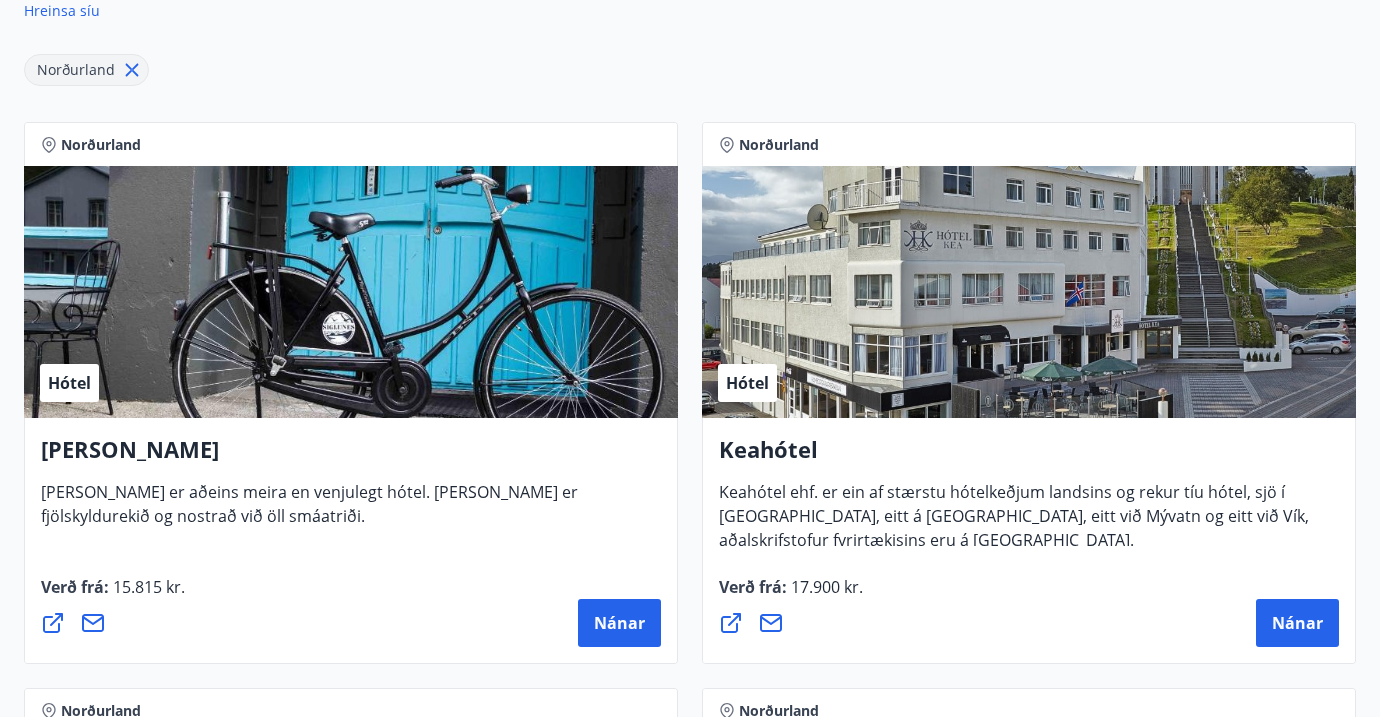 scroll, scrollTop: 350, scrollLeft: 0, axis: vertical 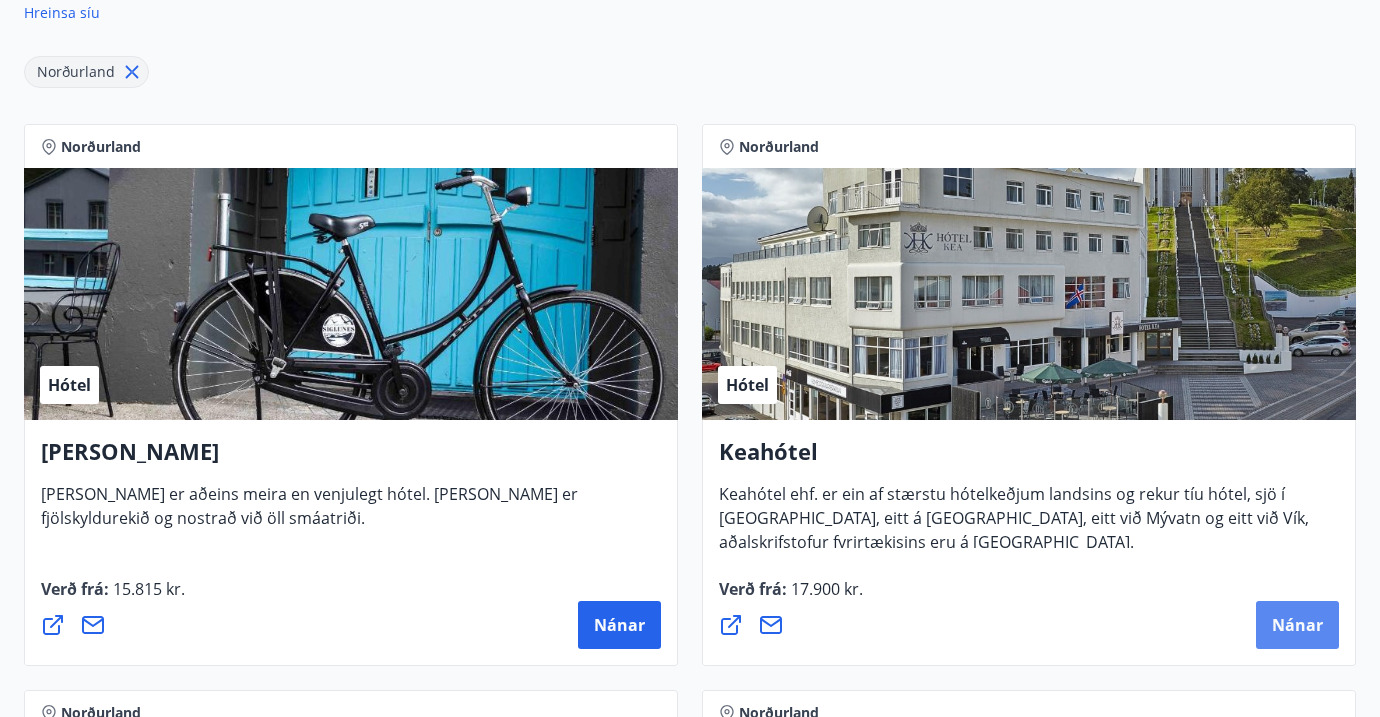 click on "Nánar" at bounding box center (1297, 625) 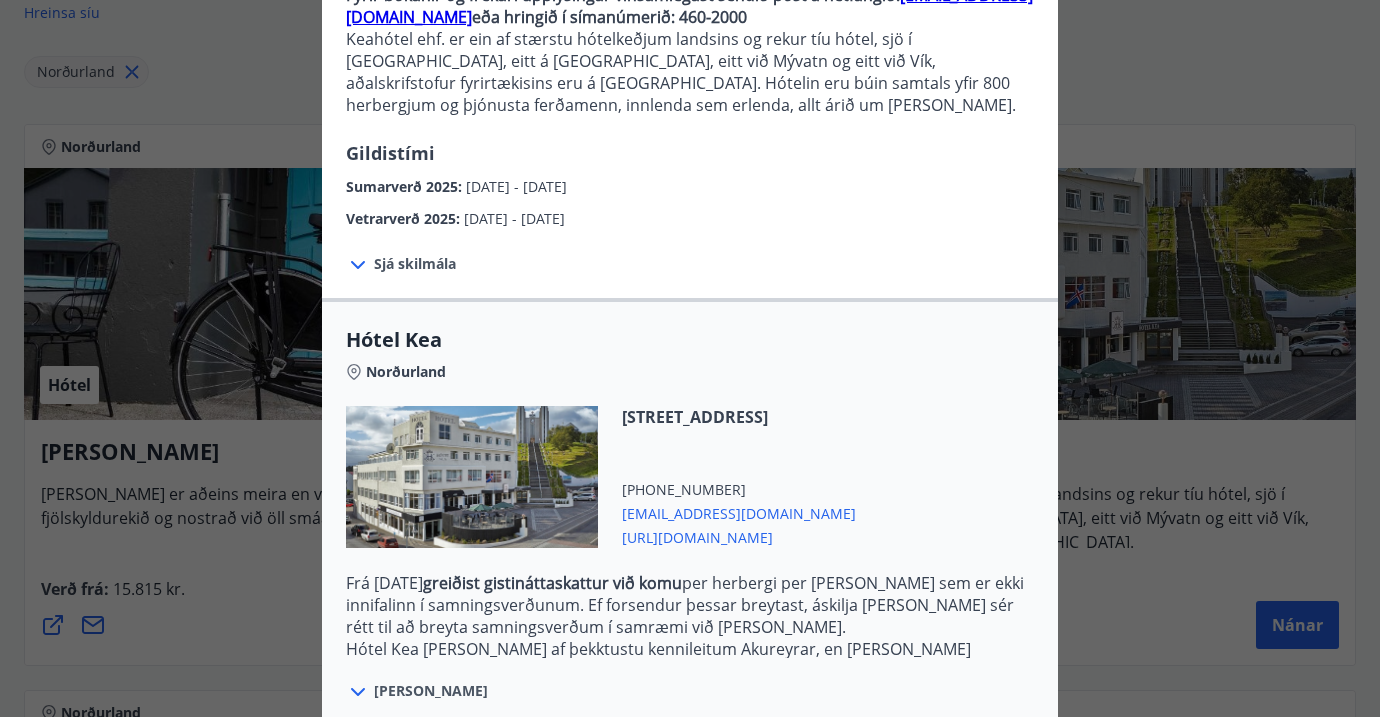 scroll, scrollTop: 408, scrollLeft: 0, axis: vertical 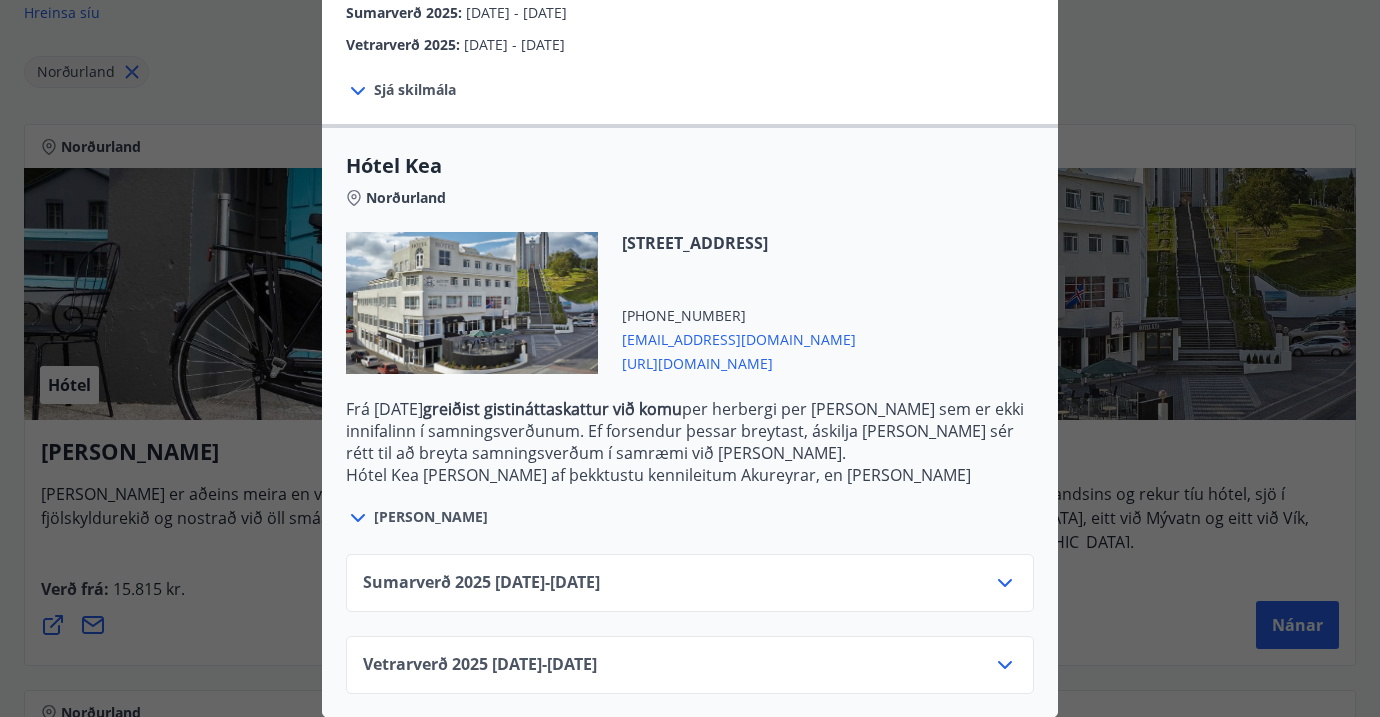 click 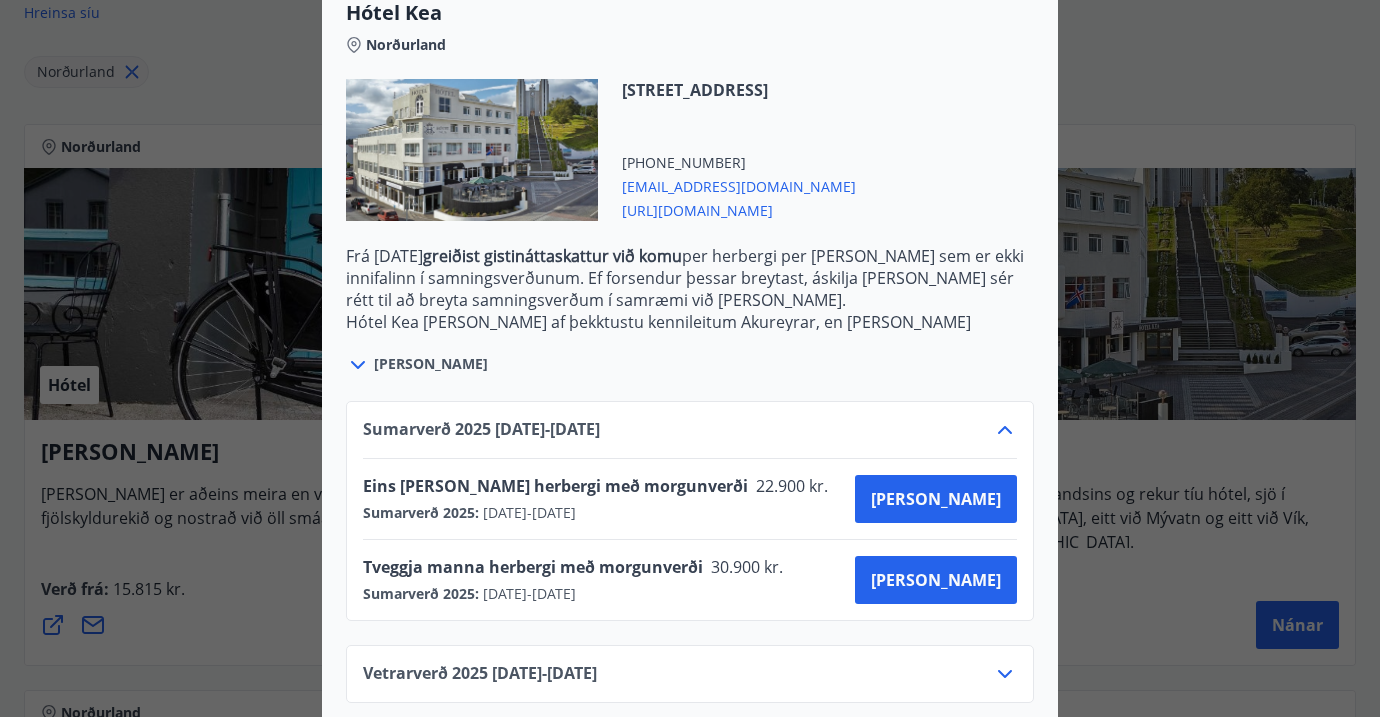 scroll, scrollTop: 570, scrollLeft: 0, axis: vertical 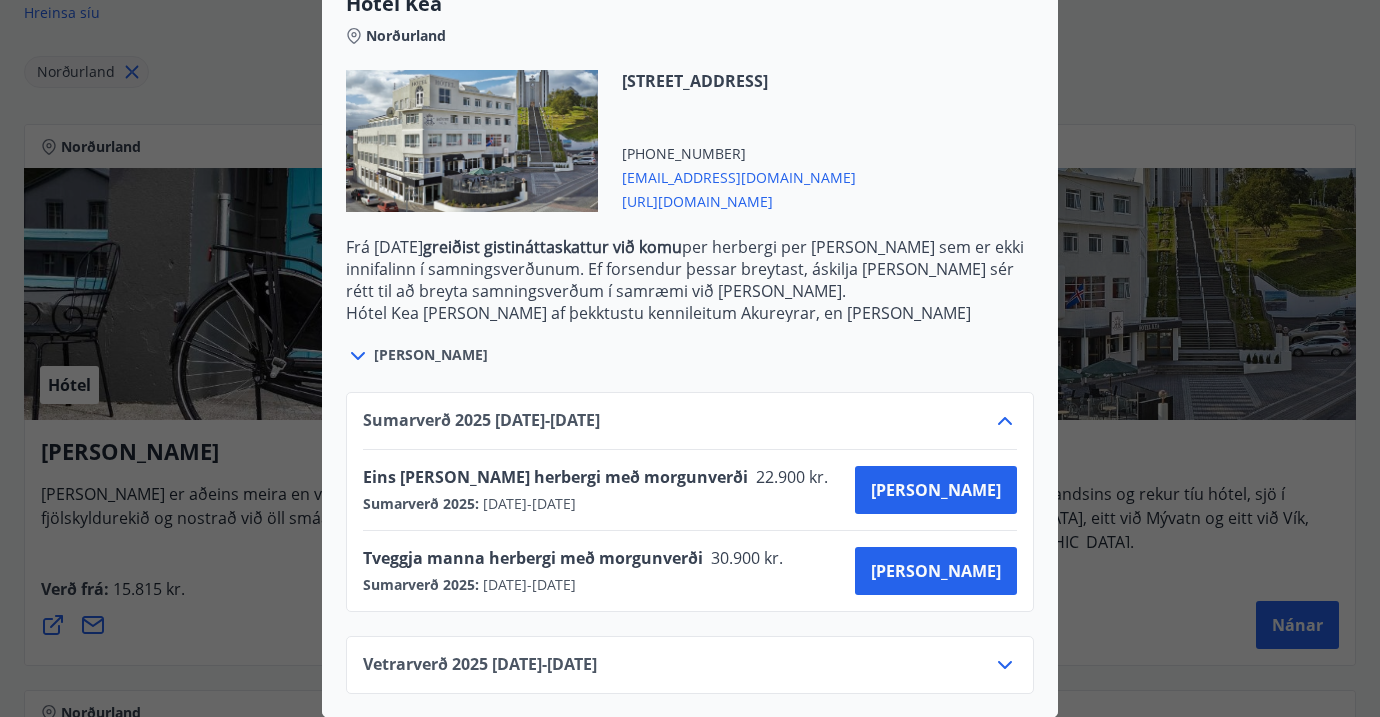 click on "Keahótel Fyrir bókanir og frekari upplýsingar vinsamlegast sendið póst á netfangið:  [EMAIL_ADDRESS][DOMAIN_NAME]  eða hringið í símanúmerið: 460-2000
Keahótel ehf. er ein af stærstu hótelkeðjum landsins og rekur tíu hótel, sjö í [GEOGRAPHIC_DATA], eitt á [GEOGRAPHIC_DATA], eitt við Mývatn og eitt við Vík, aðalskrifstofur fyrirtækisins eru á [GEOGRAPHIC_DATA]. Hótelin eru búin samtals yfir 800 herbergjum og þjónusta ferðamenn, innlenda sem erlenda, allt árið um [PERSON_NAME].
Gildistími Sumarverð 2025 : [DATE] - [DATE] Vetrarverð 2025 : [DATE] - [DATE] Sjá skilmála Samningsverð eru háð bókunarstöðu og áskilja Keahótel sér rétt til að bjóða hærra verð sé bókunarstaða þannig. [PERSON_NAME] gætu sést lægri verð á heimasíðu hótelanna. Við bjóðum ykkur þau að sjálfsögðu, ef um sömu bókunar- og greiðsluskilmála er að ræða.
Afbókunarskilmálar: Hægt er að afbóka án gjalda allt að 24 klst. fyrir innritun.
Hótel Kea Norðurland [PHONE_NUMBER]" at bounding box center [690, -212] 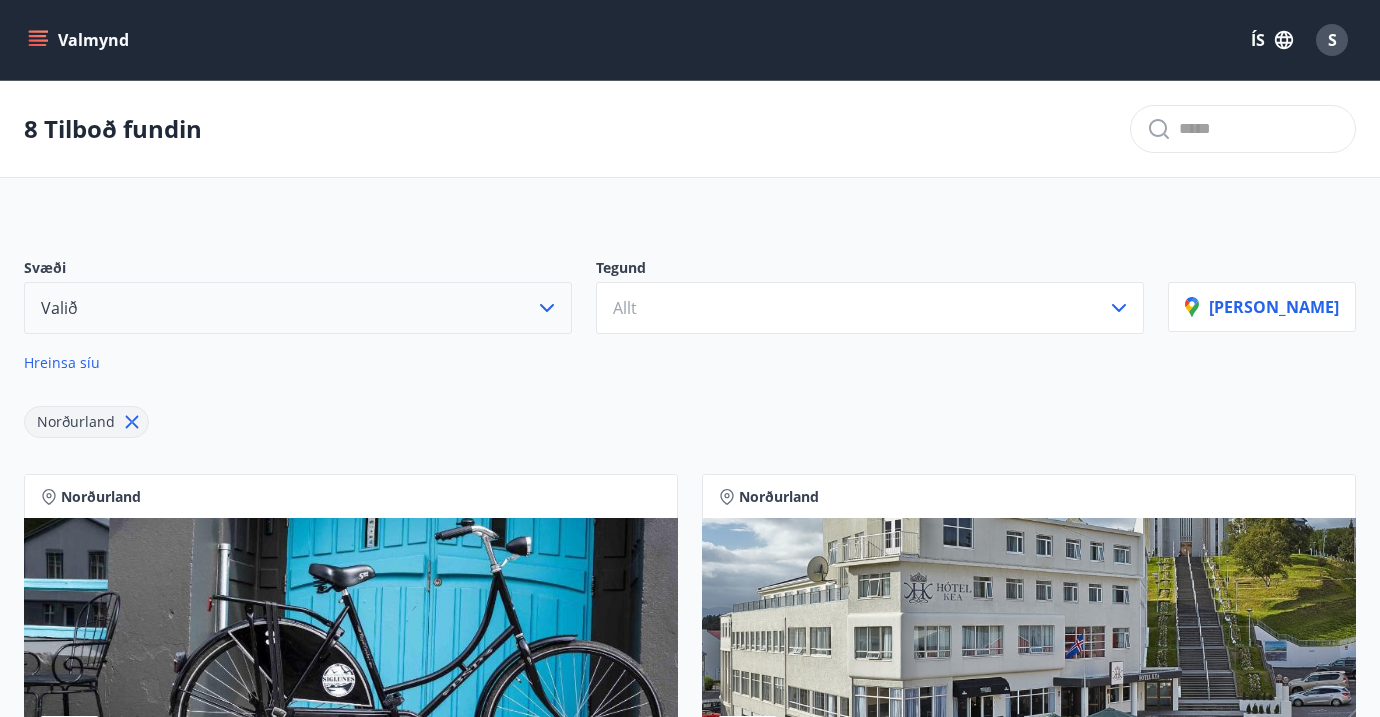 scroll, scrollTop: 3, scrollLeft: 0, axis: vertical 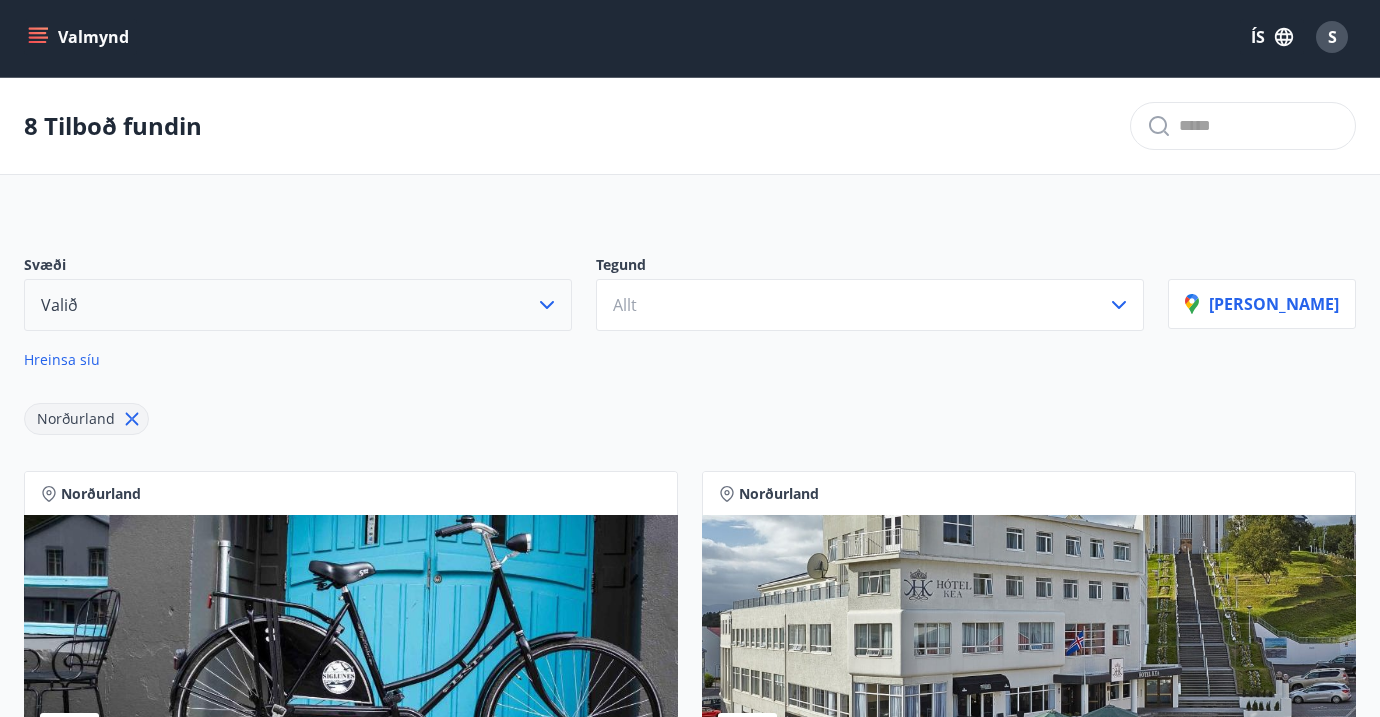 click on "Valmynd" at bounding box center [80, 37] 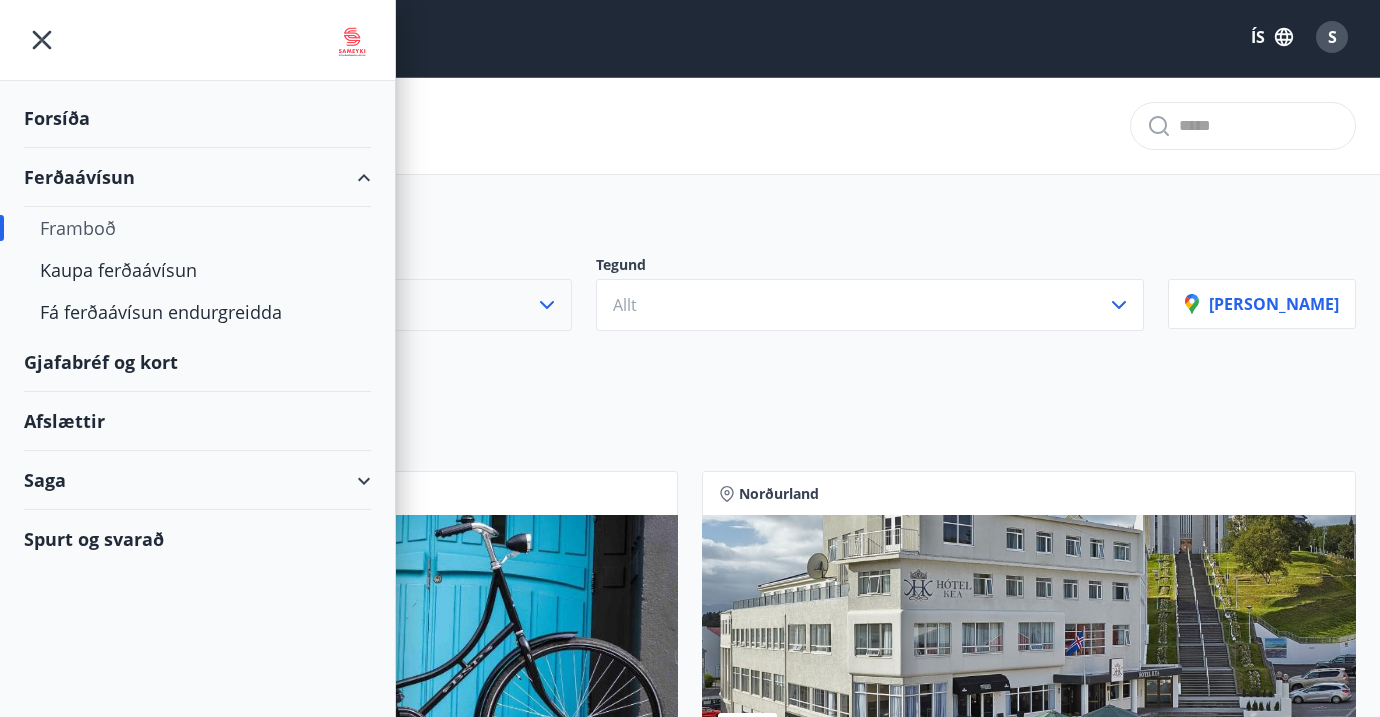 click on "Gjafabréf og kort" at bounding box center (197, 362) 